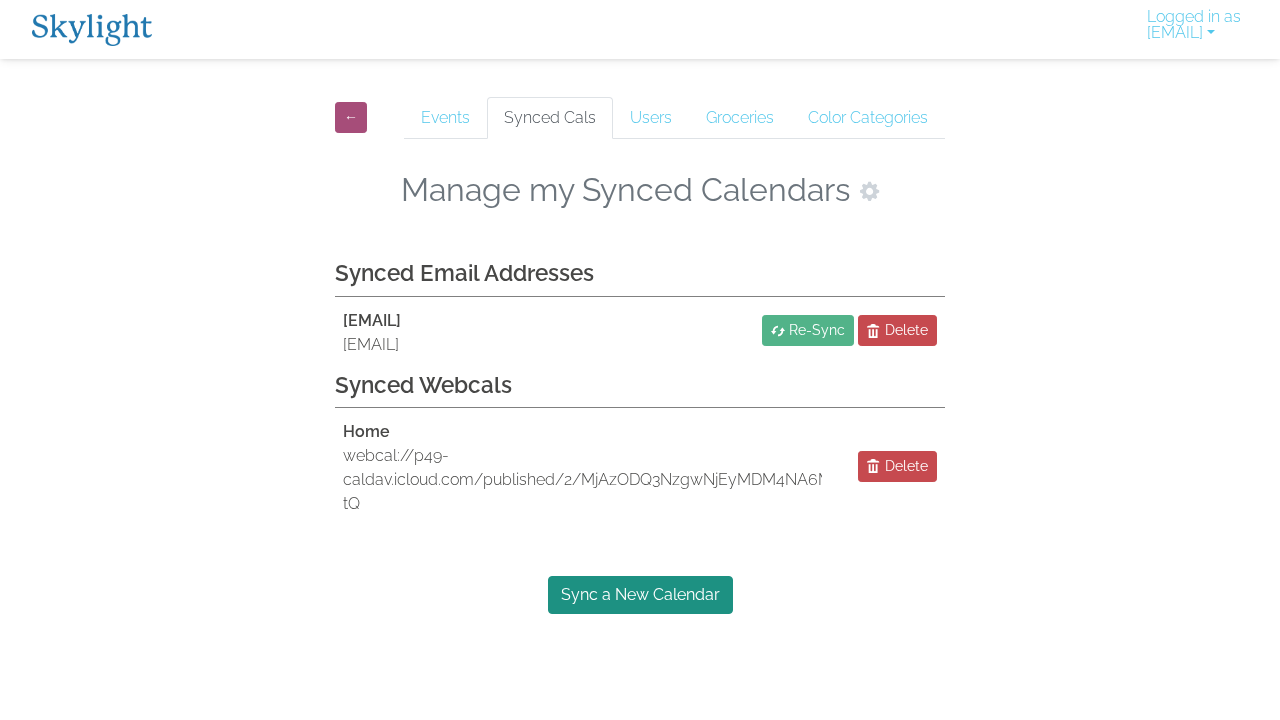 scroll, scrollTop: 0, scrollLeft: 0, axis: both 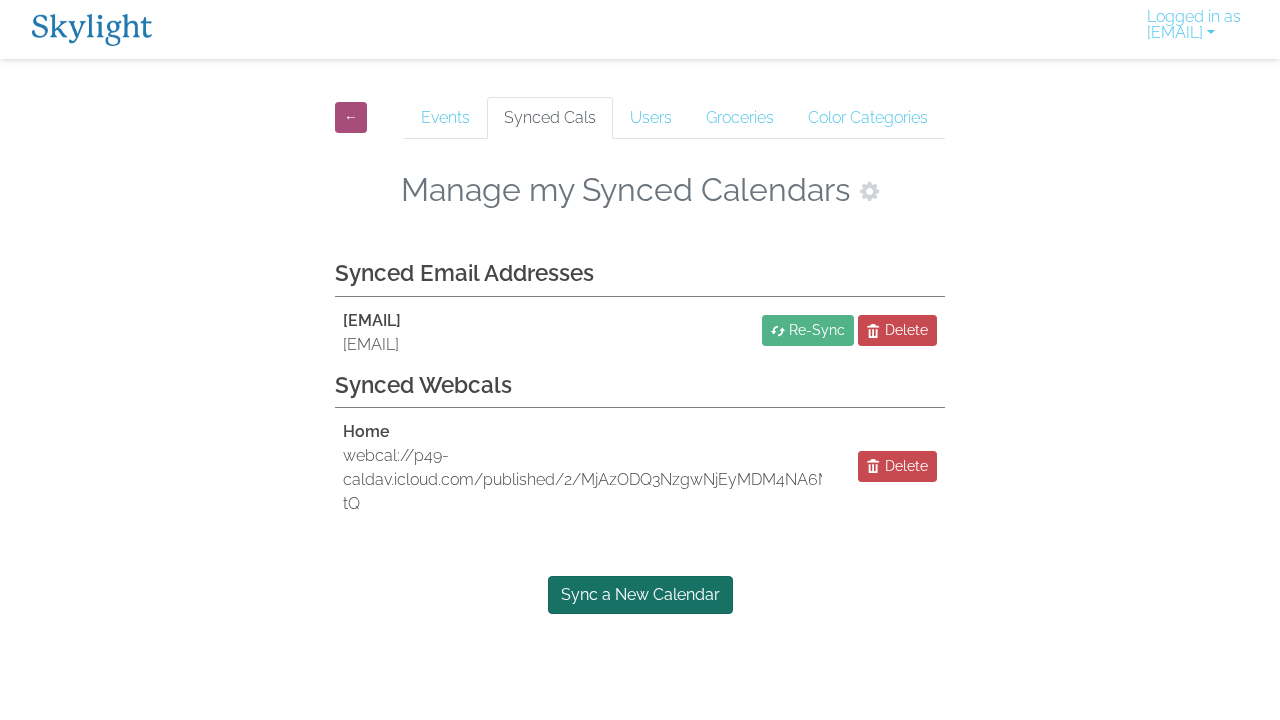 click on "Sync a New Calendar" at bounding box center (640, 595) 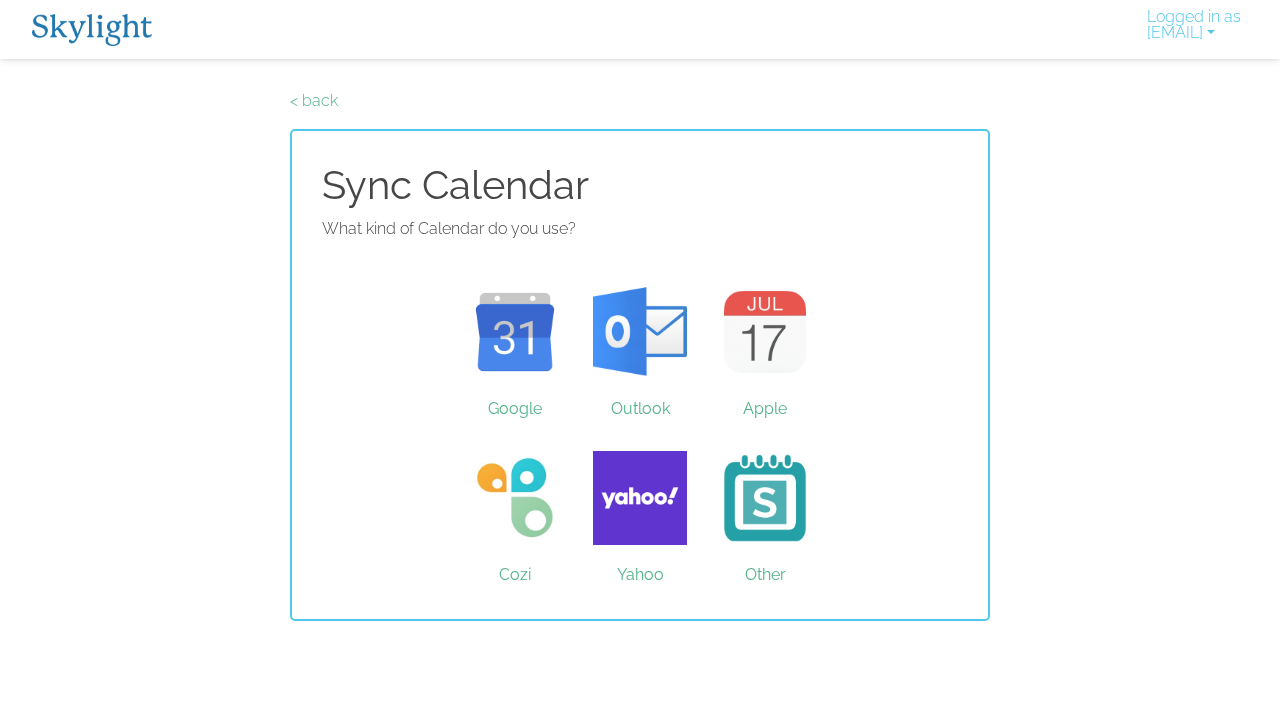 scroll, scrollTop: 0, scrollLeft: 0, axis: both 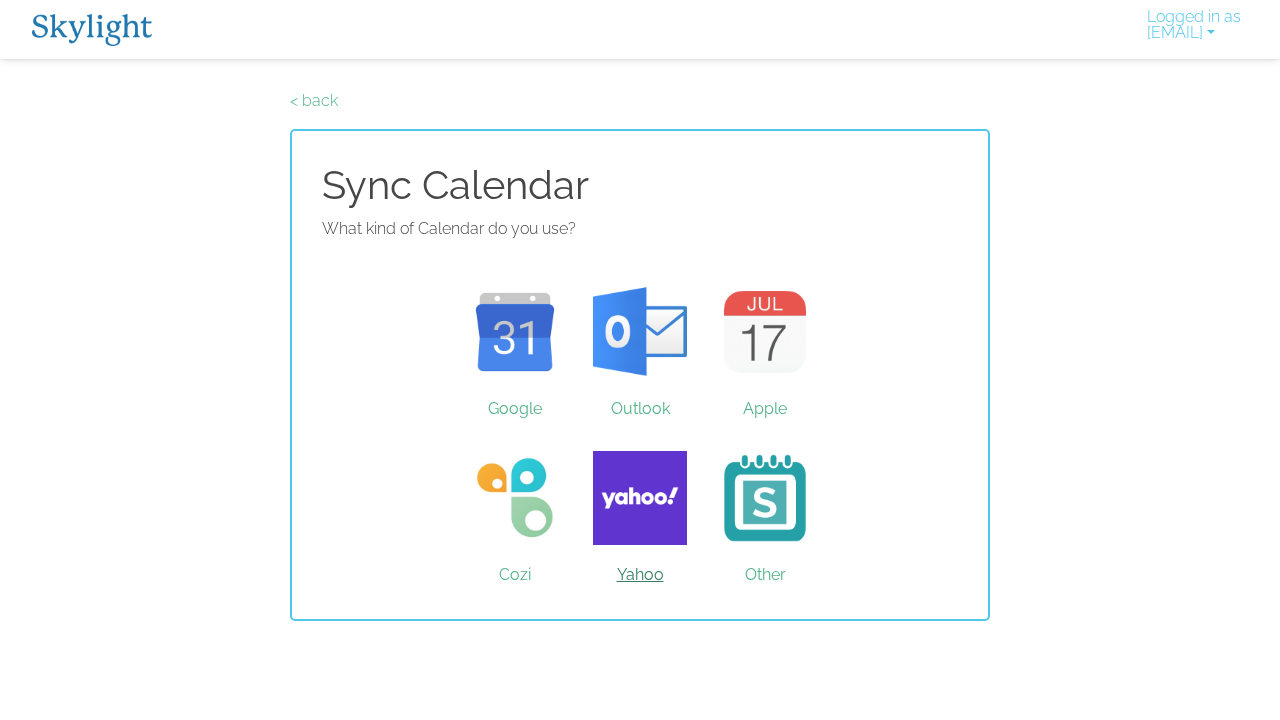 click on "Yahoo" at bounding box center (640, 498) 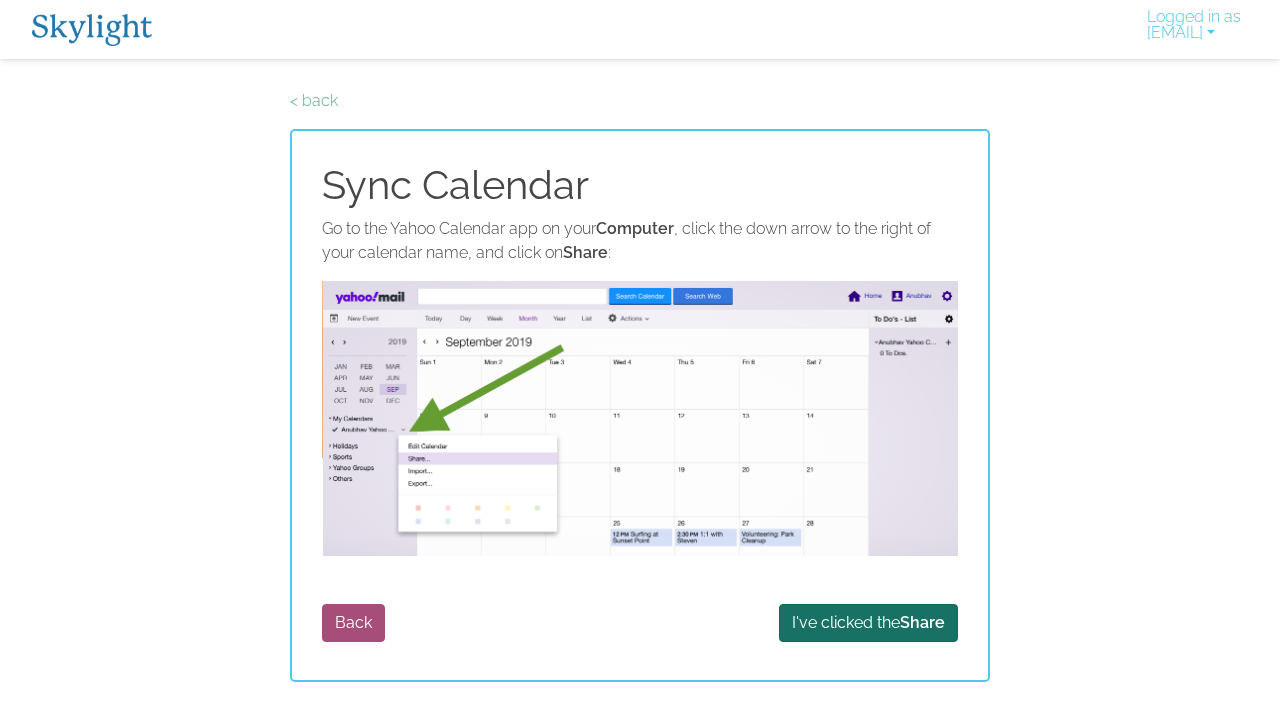 click on "I've clicked the  Share" at bounding box center [868, 623] 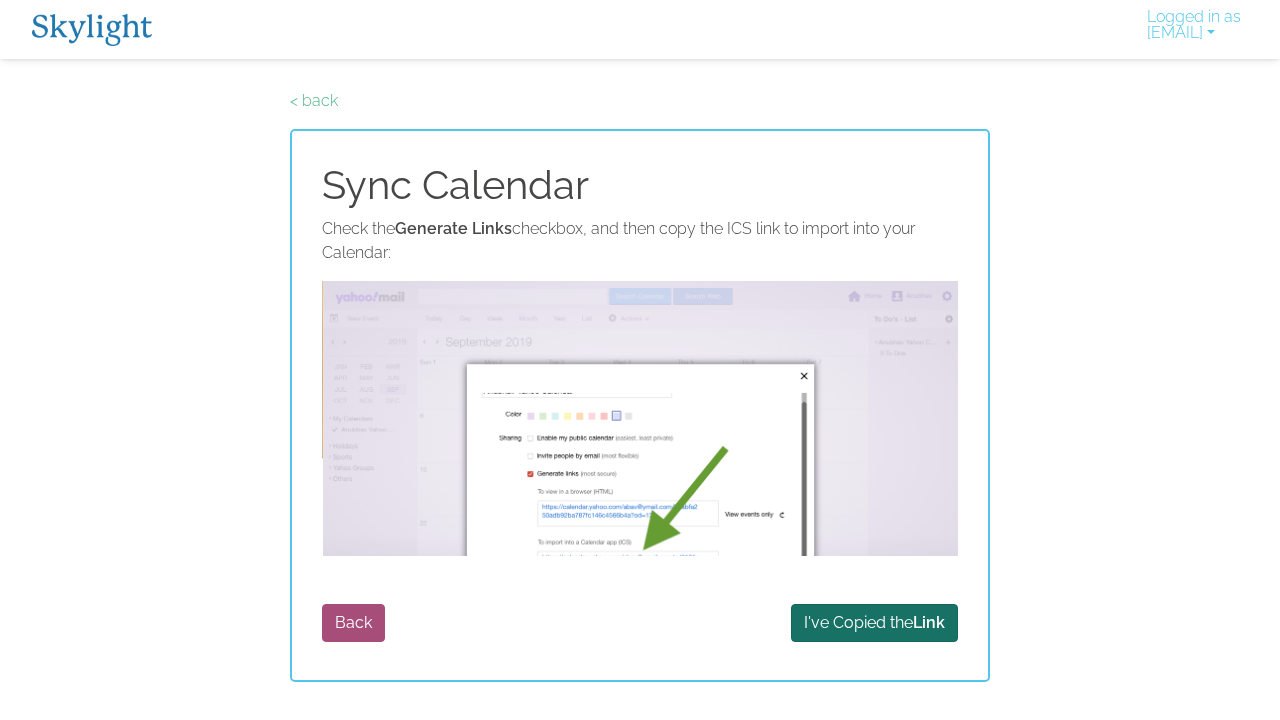 click on "I've Copied the  Link" at bounding box center (874, 623) 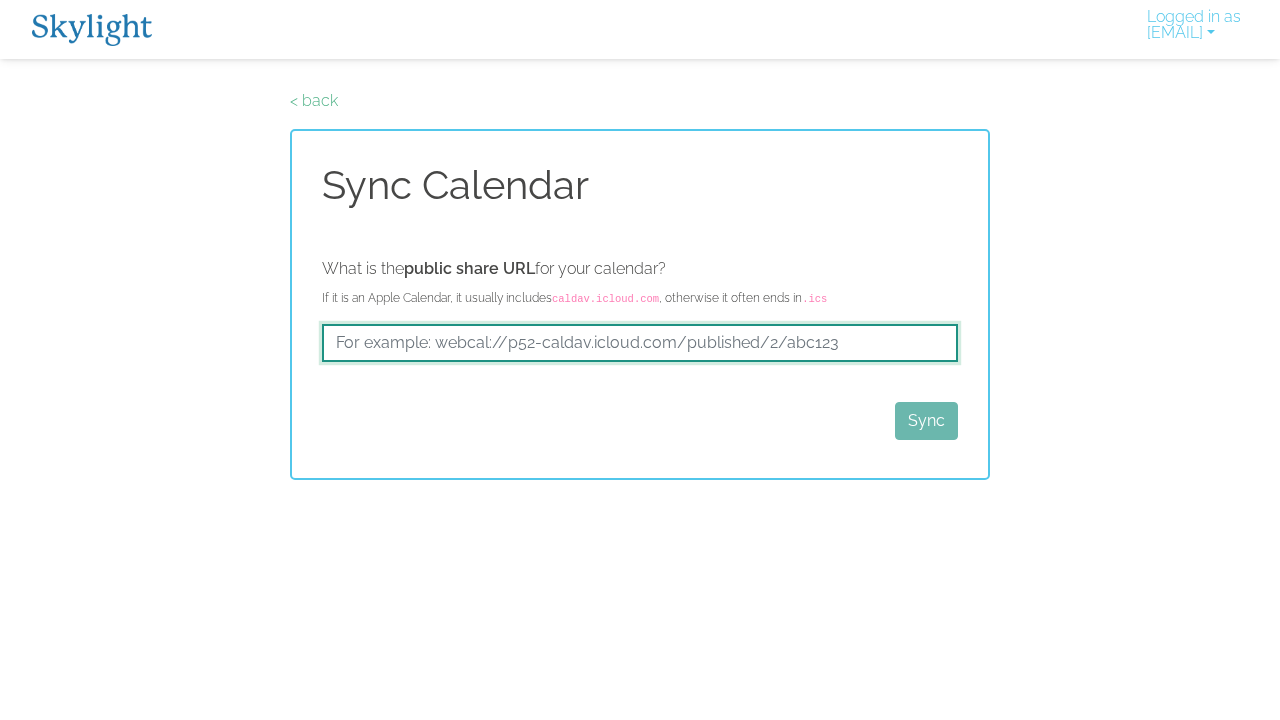 click at bounding box center [640, 343] 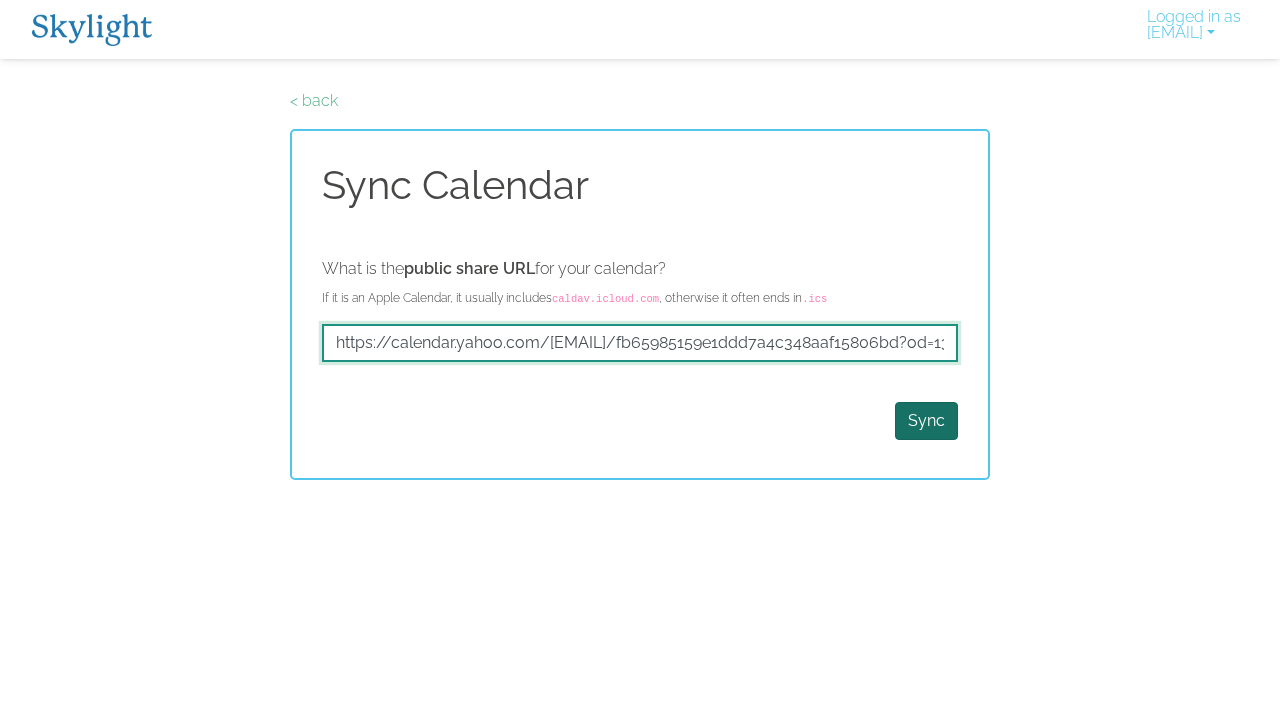 type on "https://calendar.yahoo.com/holowkaja/fb65985159e1ddd7a4c348aaf15806bd?od=131" 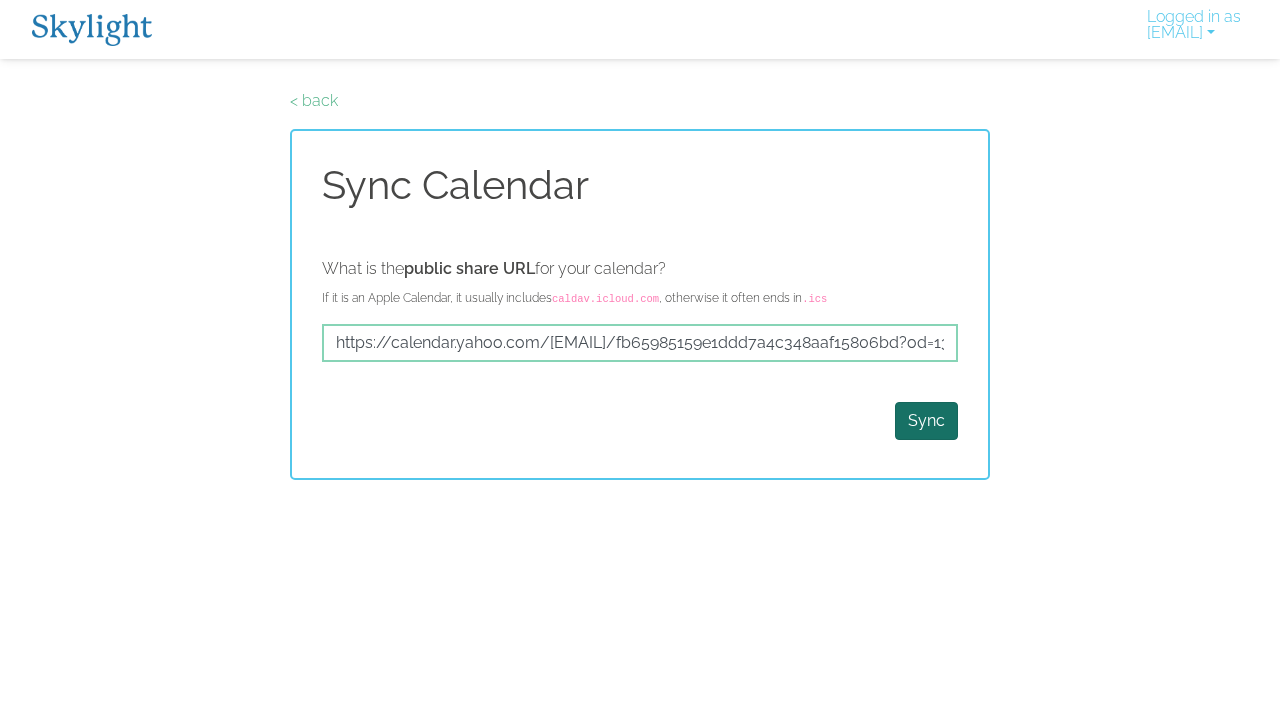 click on "Sync" at bounding box center [926, 421] 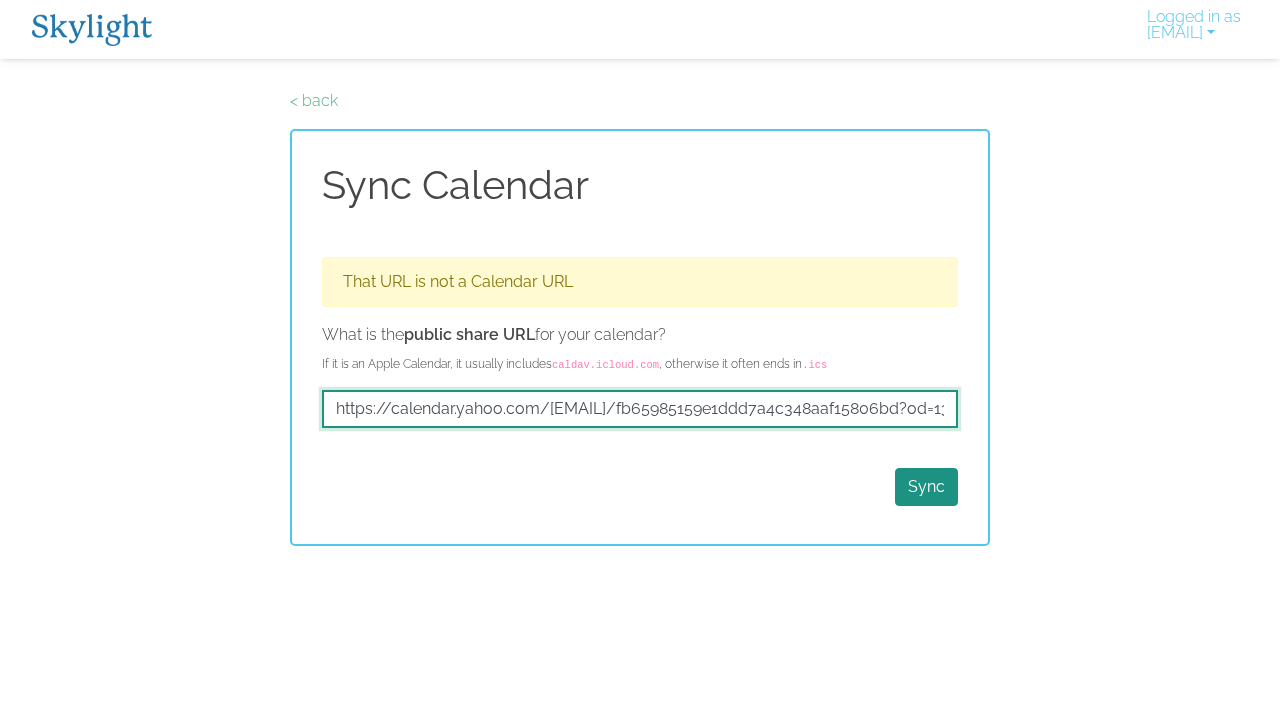 drag, startPoint x: 334, startPoint y: 408, endPoint x: 987, endPoint y: 408, distance: 653 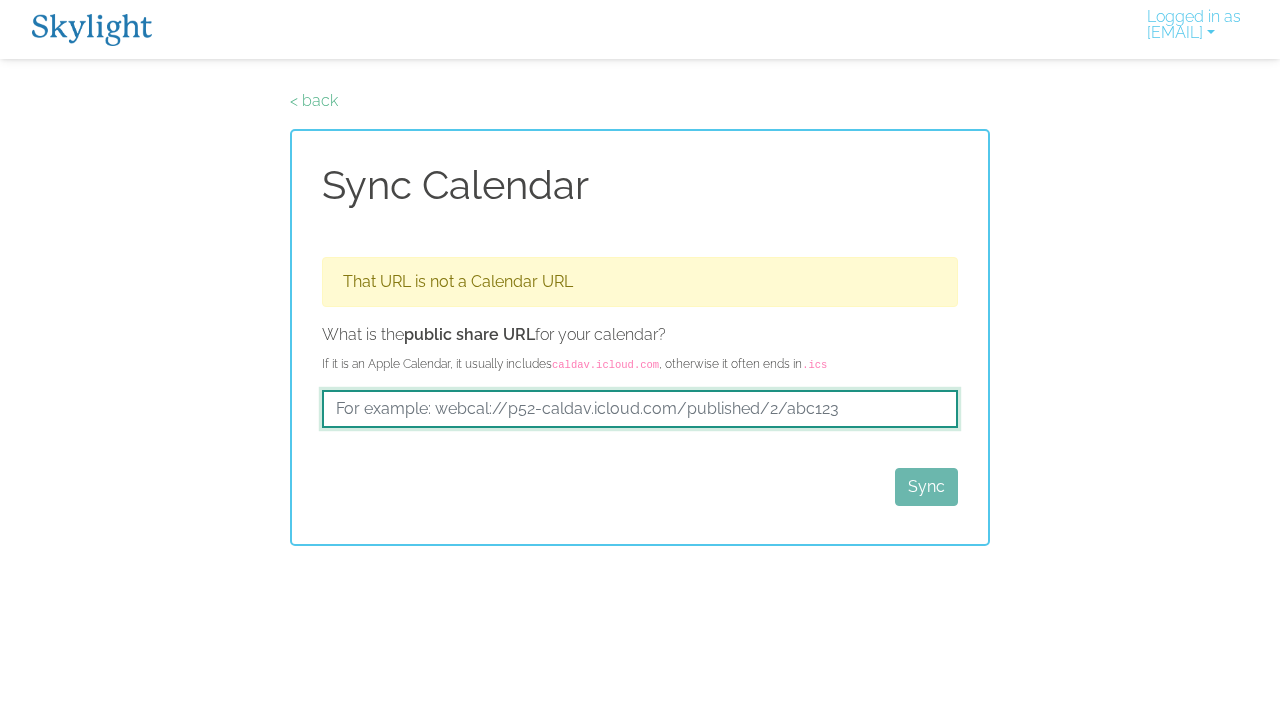 click at bounding box center [640, 409] 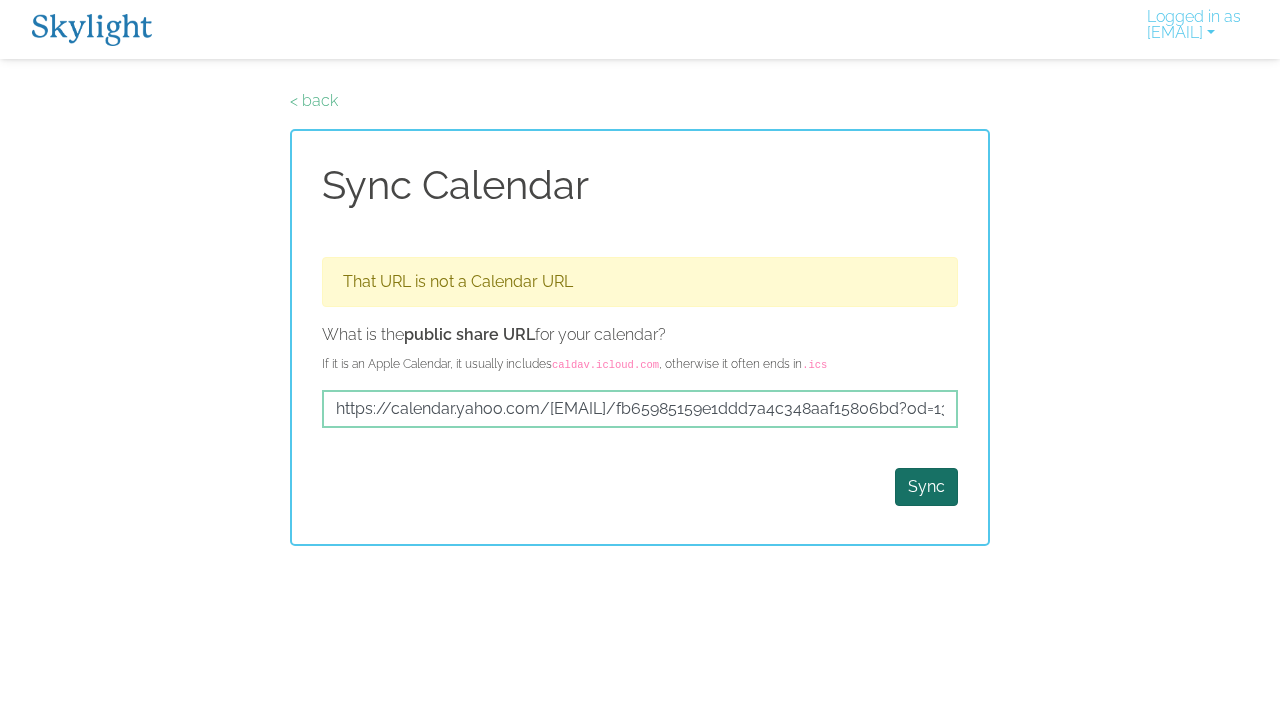 click on "Sync" at bounding box center [926, 487] 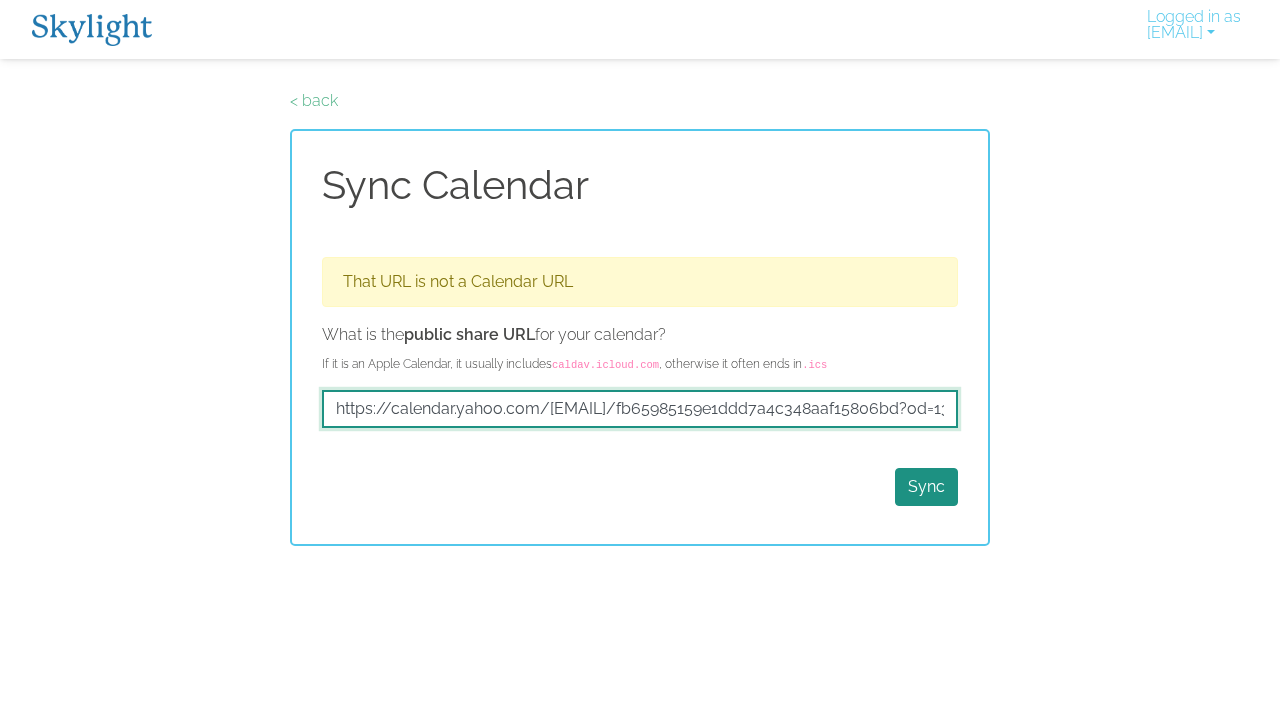 drag, startPoint x: 952, startPoint y: 406, endPoint x: 324, endPoint y: 409, distance: 628.00714 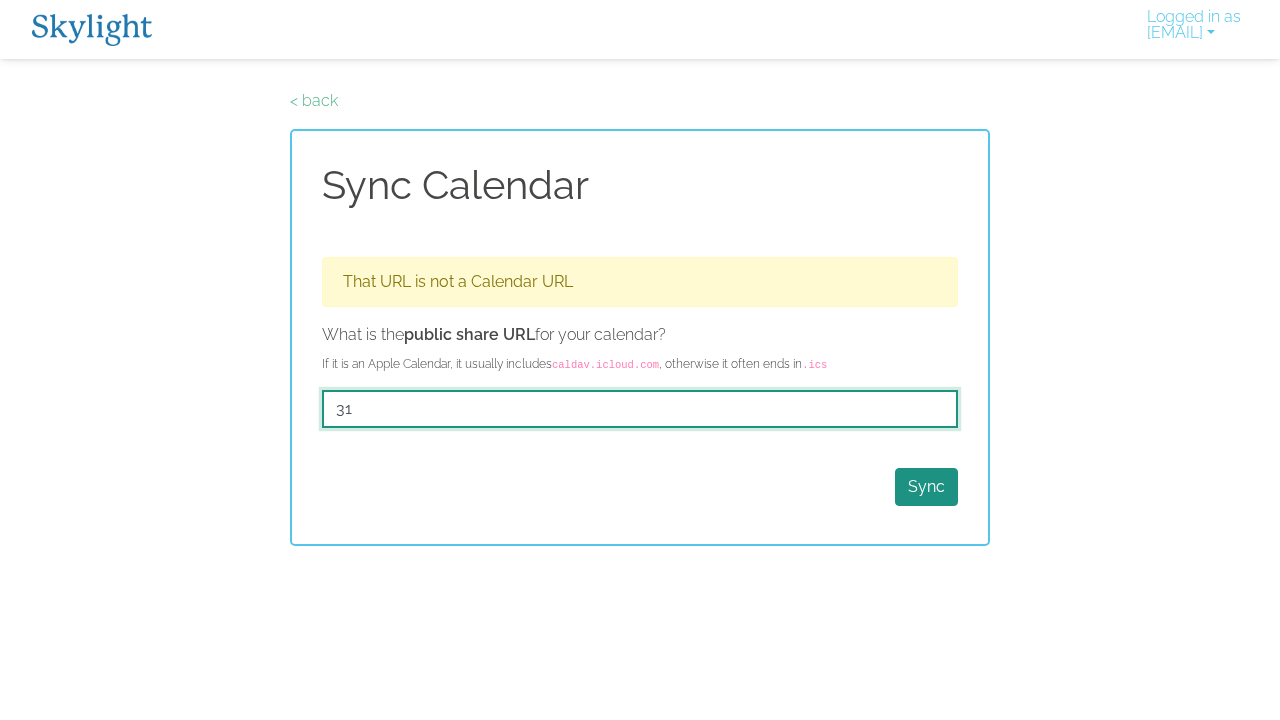 drag, startPoint x: 380, startPoint y: 416, endPoint x: 291, endPoint y: 418, distance: 89.02247 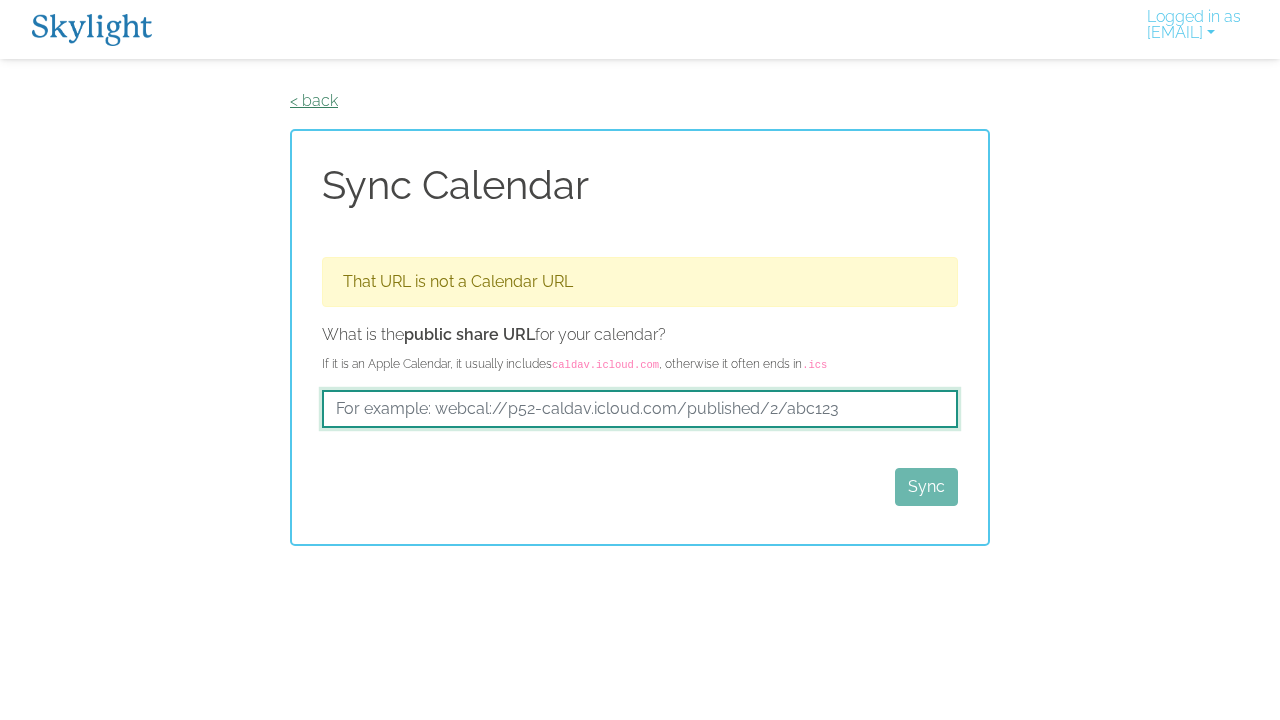 type 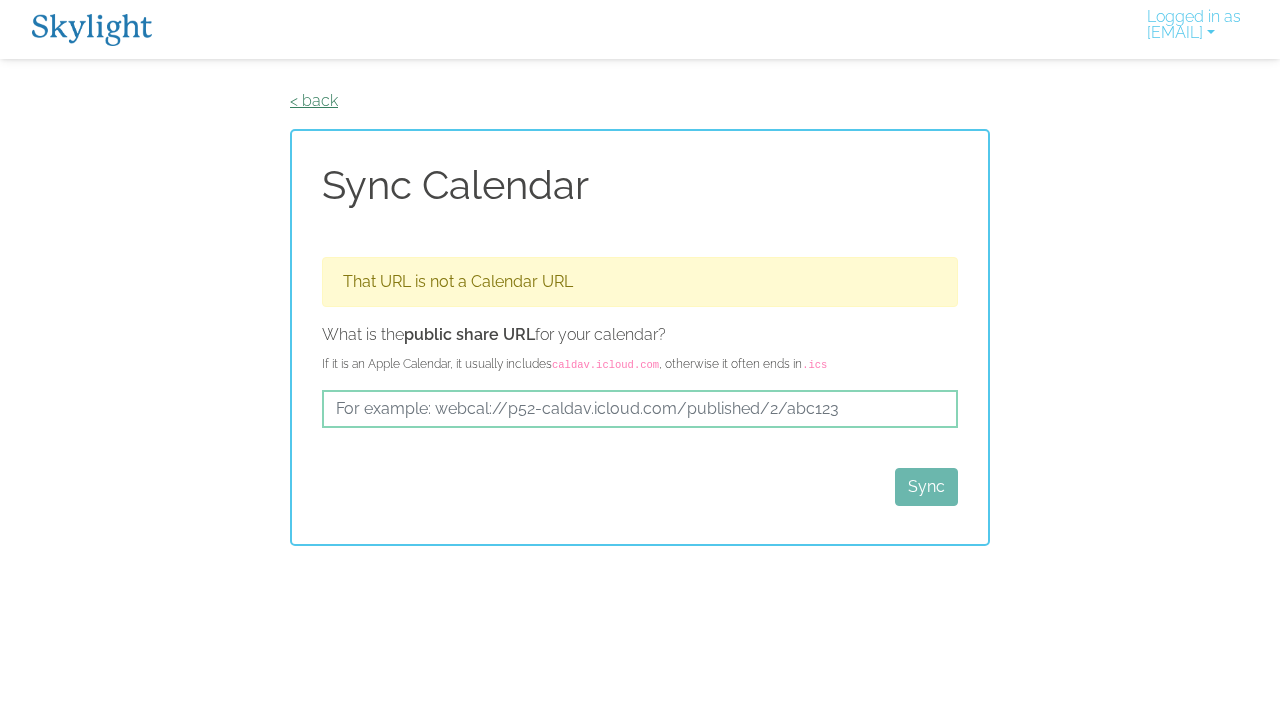 click on "< back" at bounding box center (314, 100) 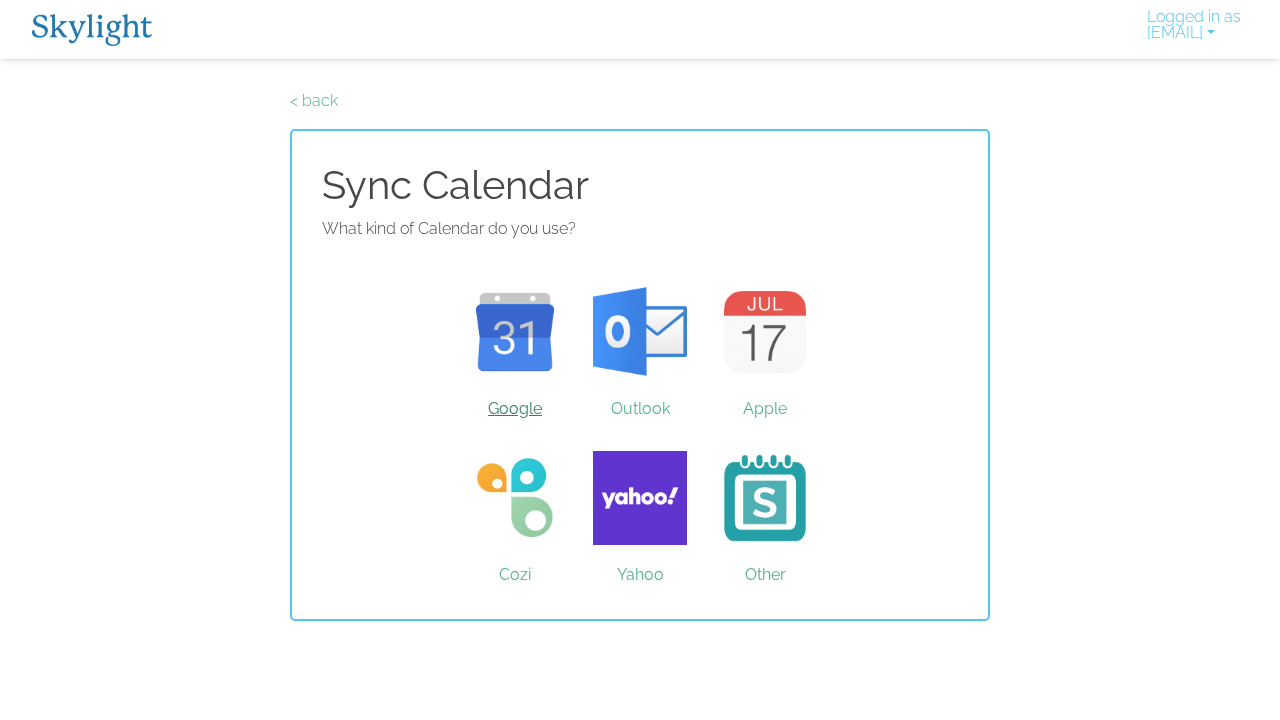 click on "Google" at bounding box center [515, 332] 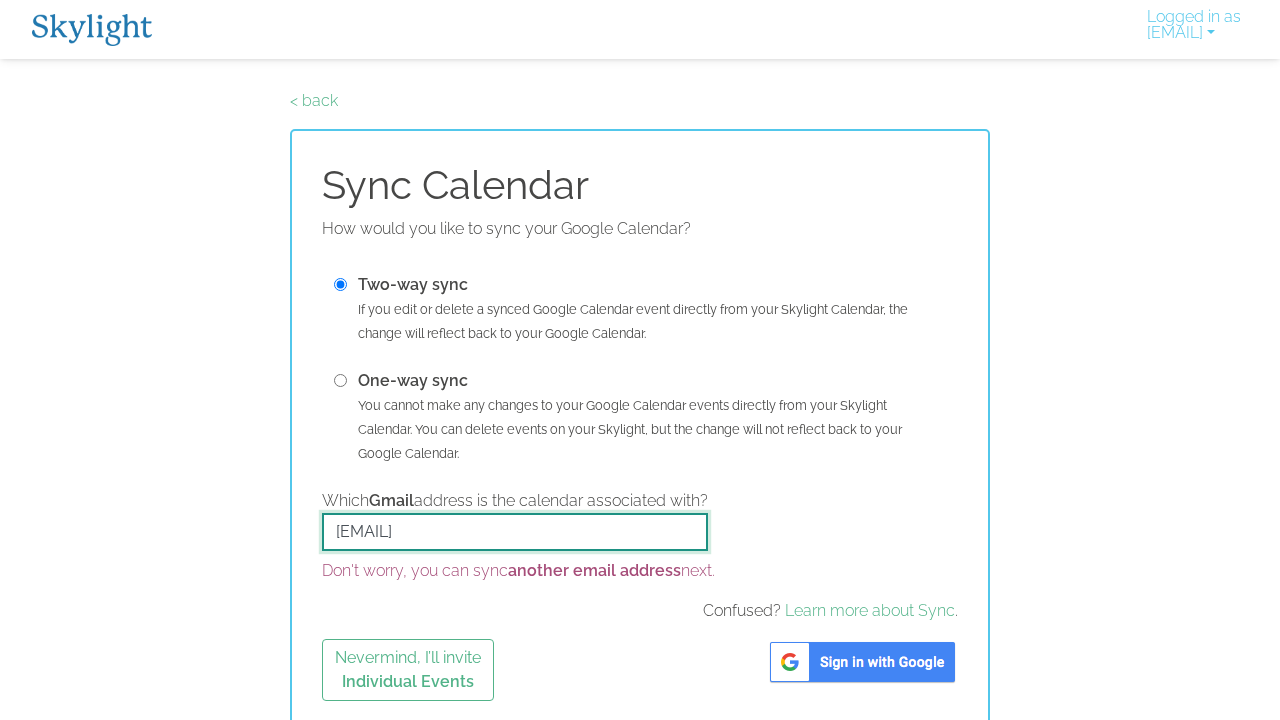 drag, startPoint x: 515, startPoint y: 531, endPoint x: 299, endPoint y: 532, distance: 216.00232 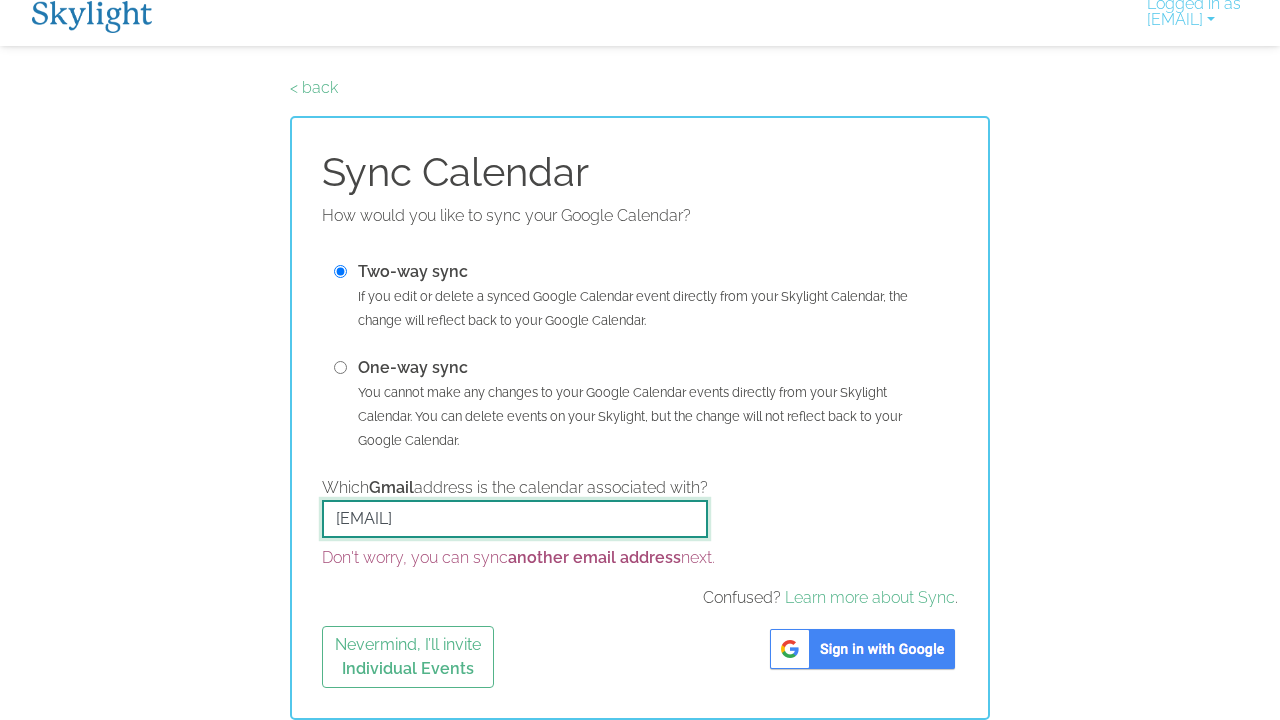 scroll, scrollTop: 13, scrollLeft: 0, axis: vertical 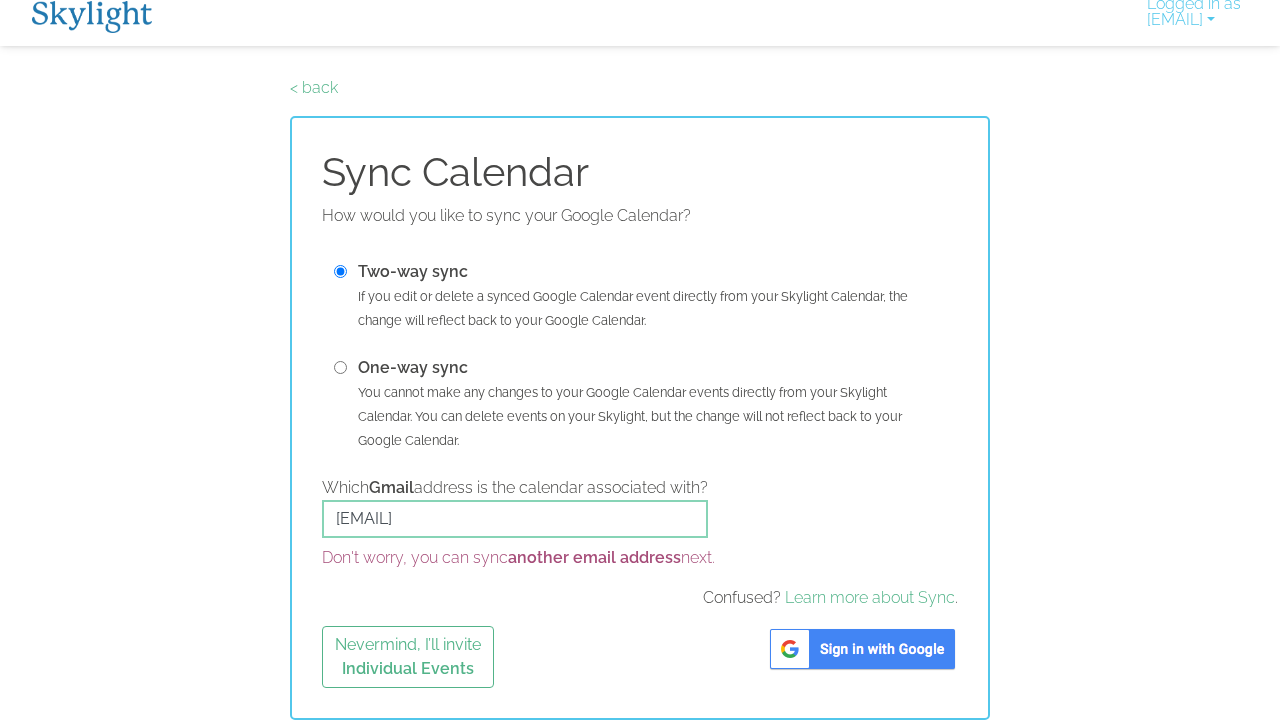 click at bounding box center [862, 649] 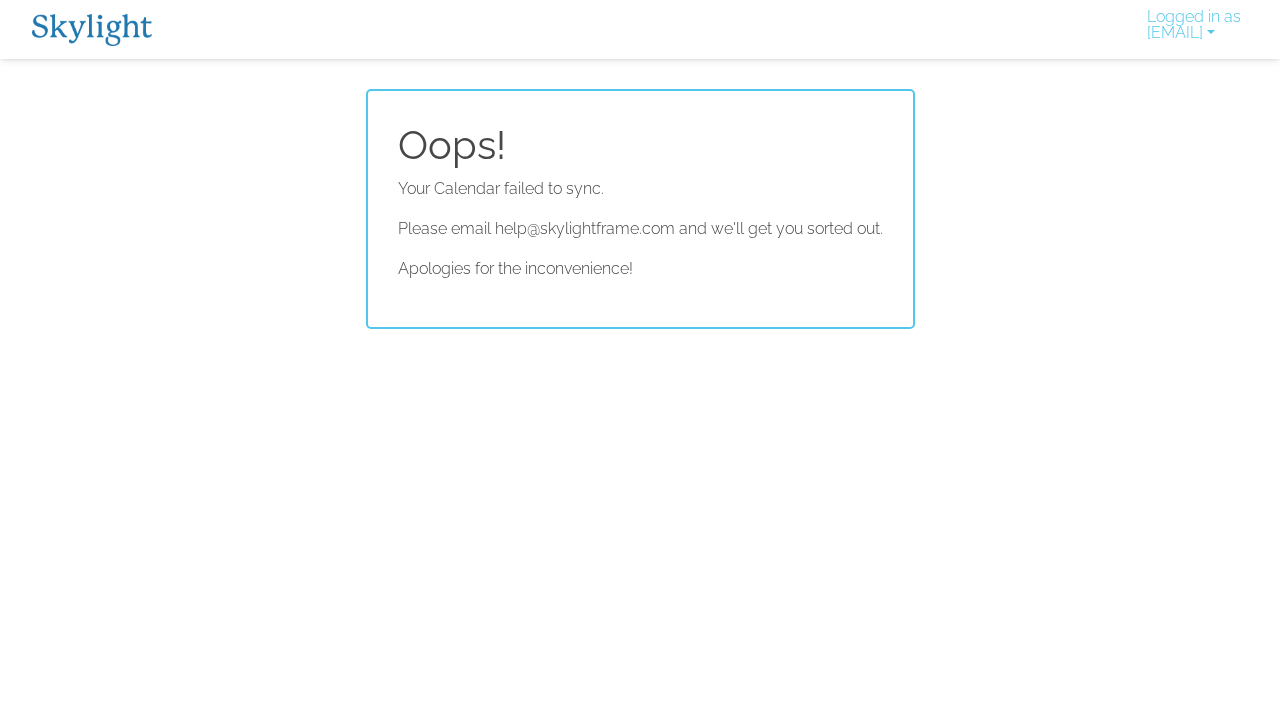 scroll, scrollTop: 0, scrollLeft: 0, axis: both 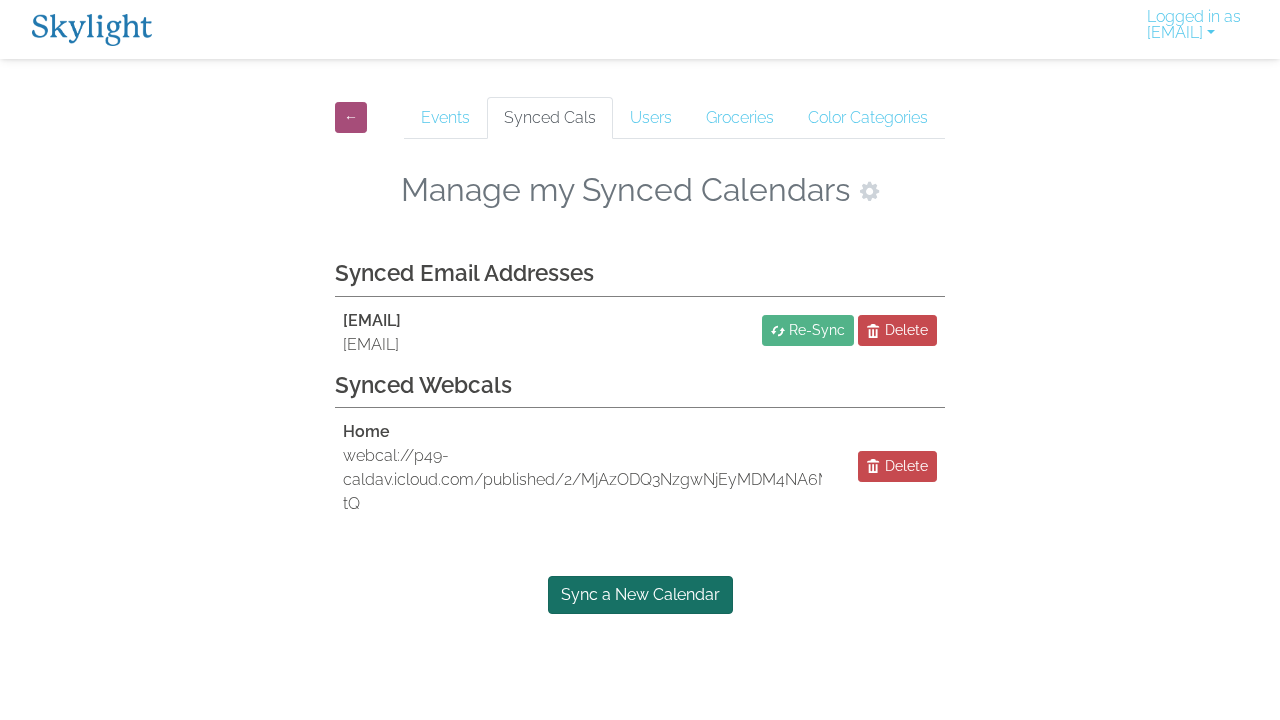 click on "Sync a New Calendar" at bounding box center (640, 595) 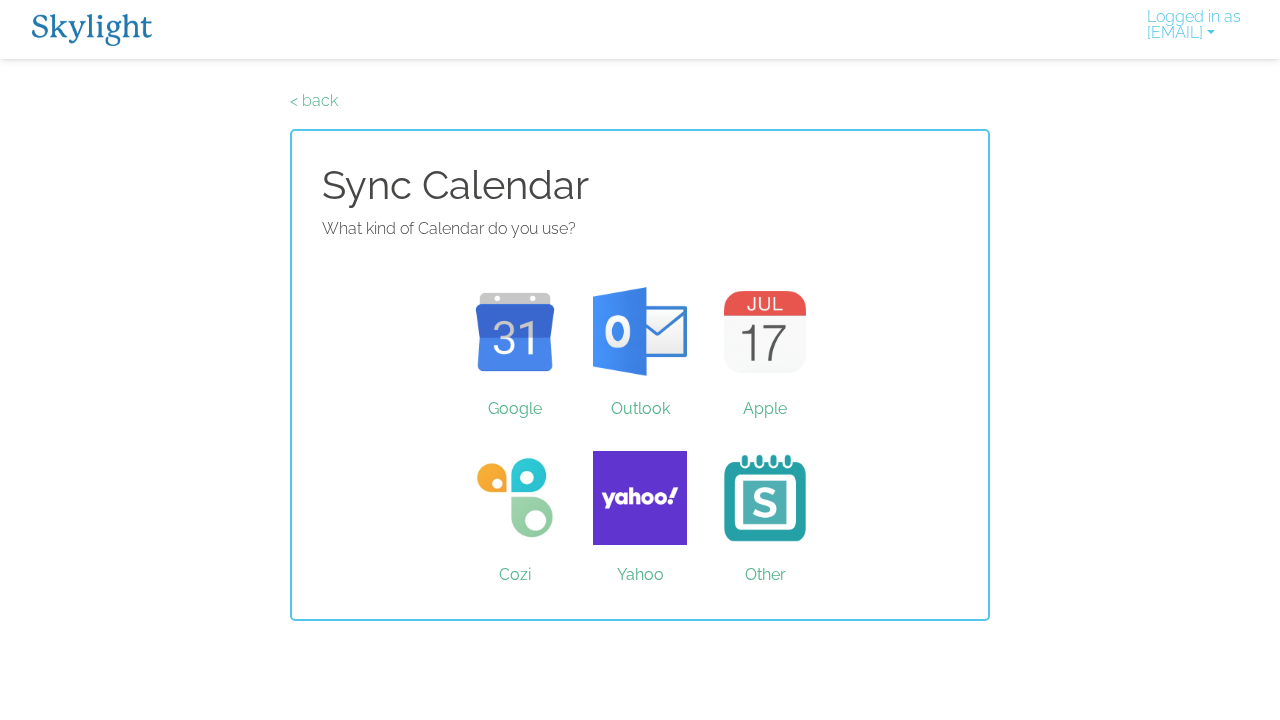 scroll, scrollTop: 0, scrollLeft: 0, axis: both 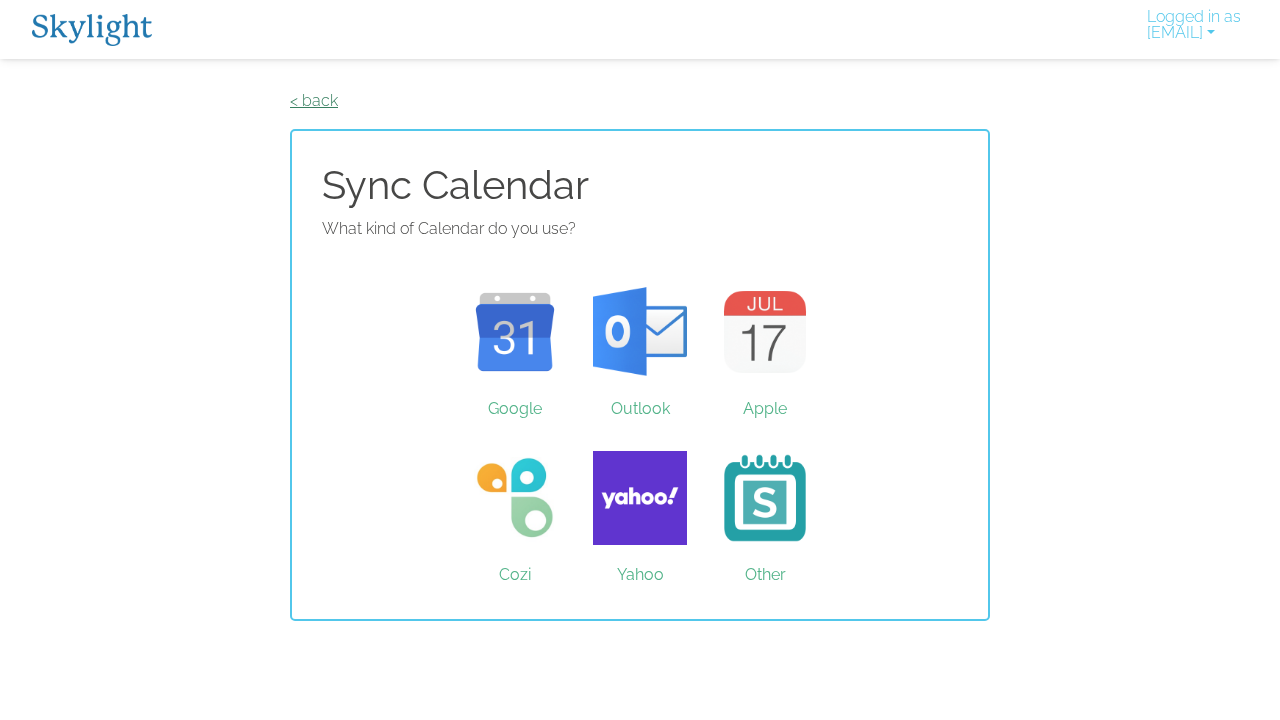 click on "< back" at bounding box center (314, 100) 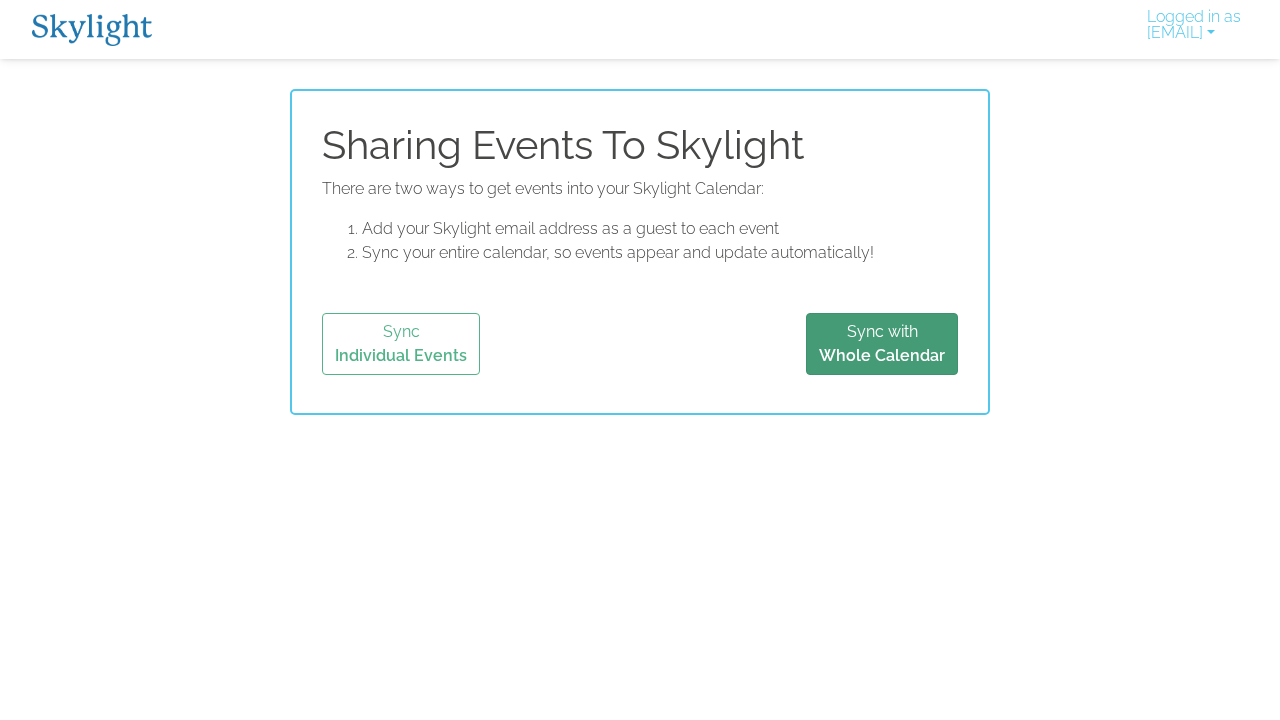click on "Whole Calendar" at bounding box center (882, 355) 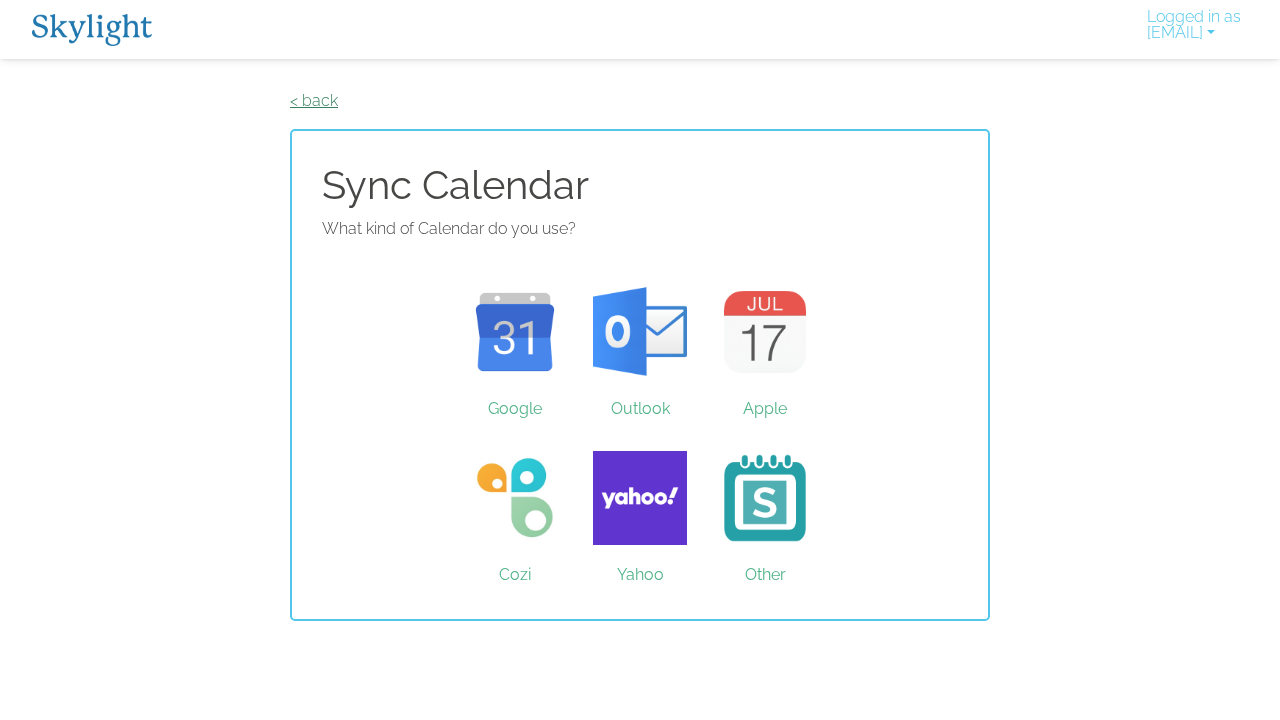 click on "< back" at bounding box center [314, 100] 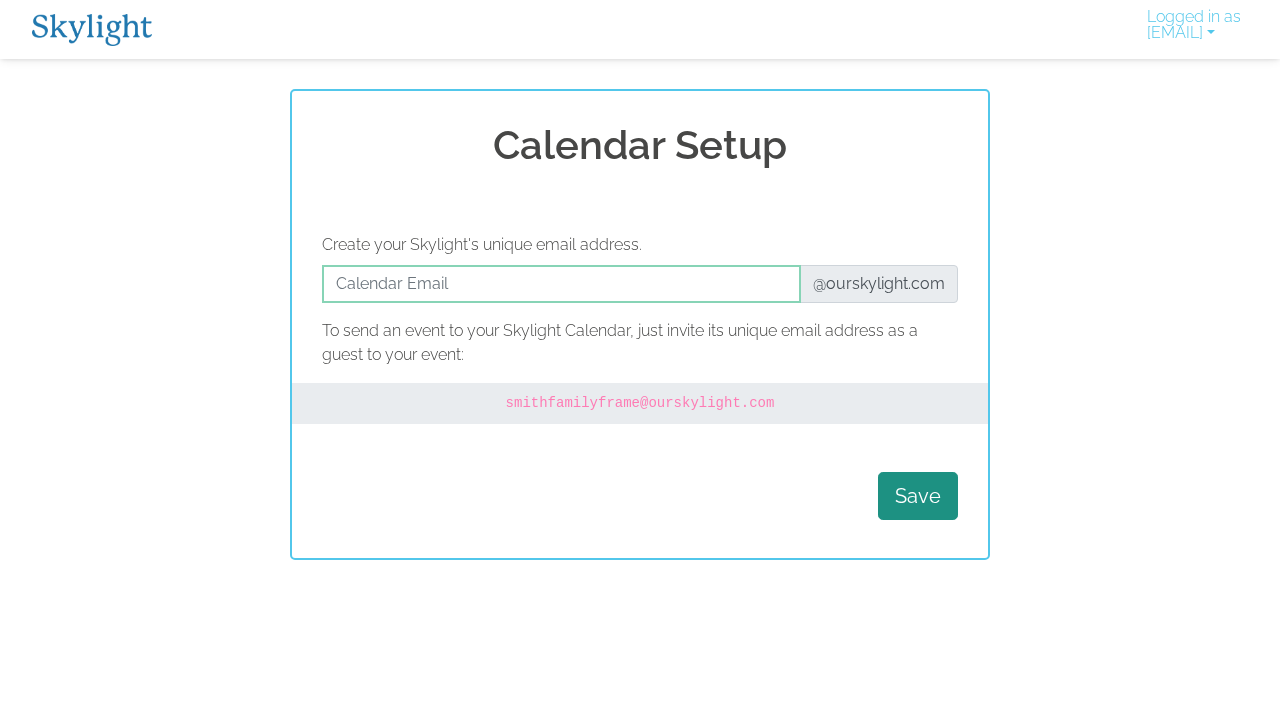 scroll, scrollTop: 0, scrollLeft: 0, axis: both 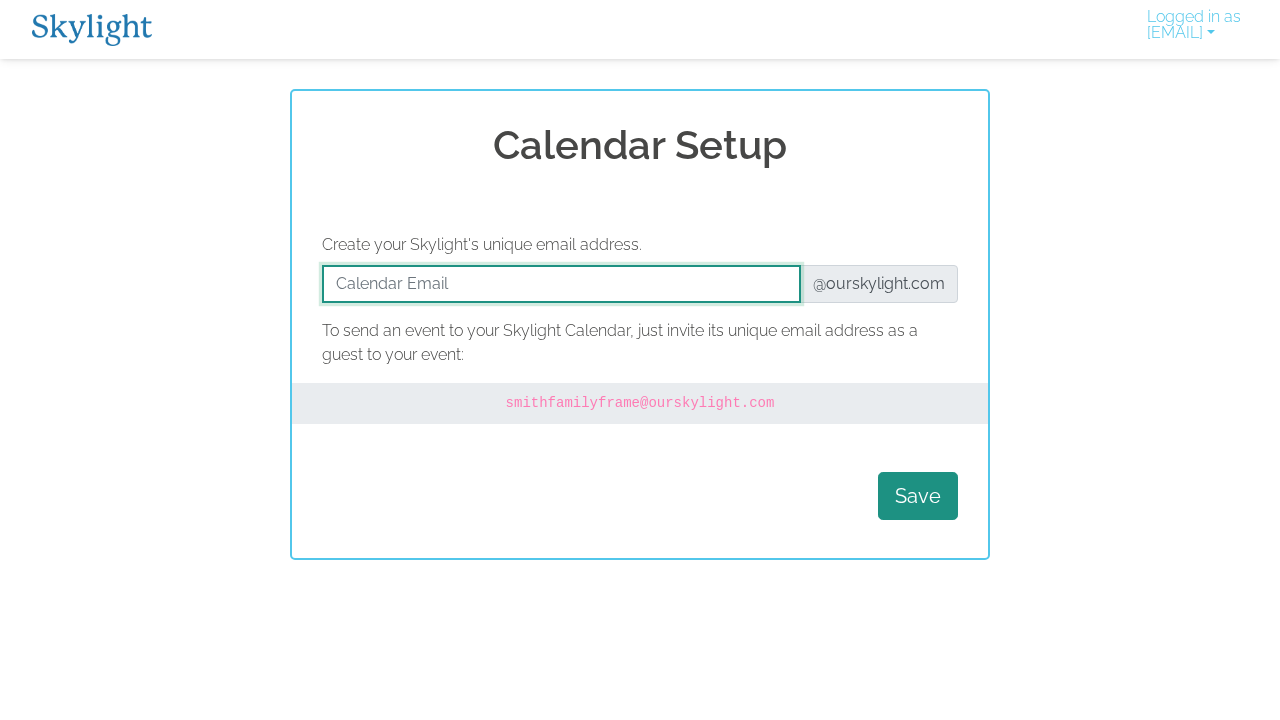 click at bounding box center [561, 284] 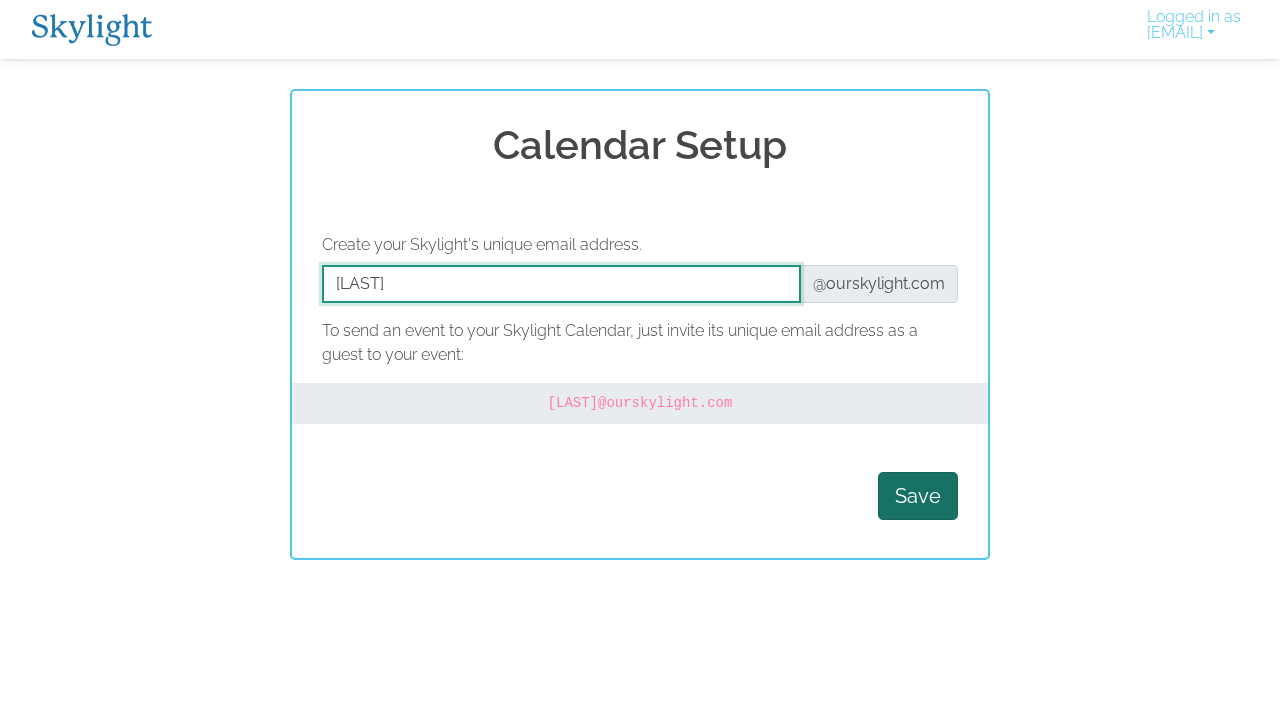type on "Holowka-calendar" 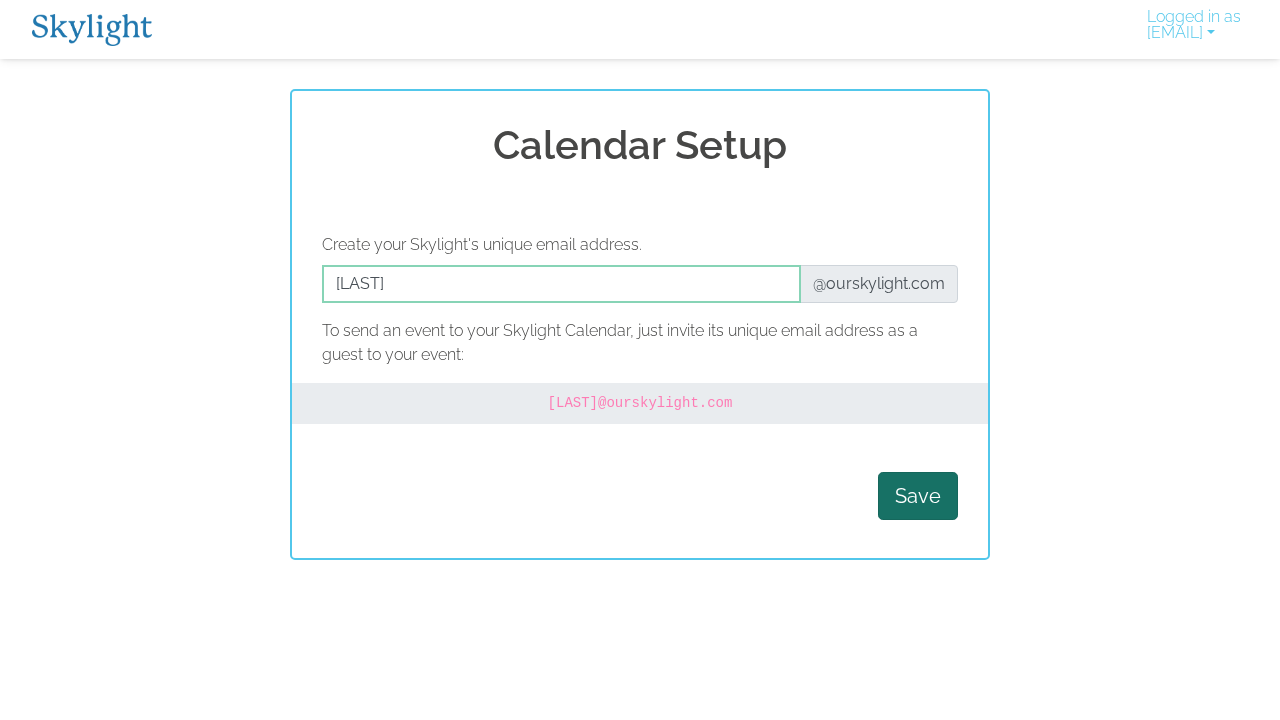 click on "Save" at bounding box center [918, 496] 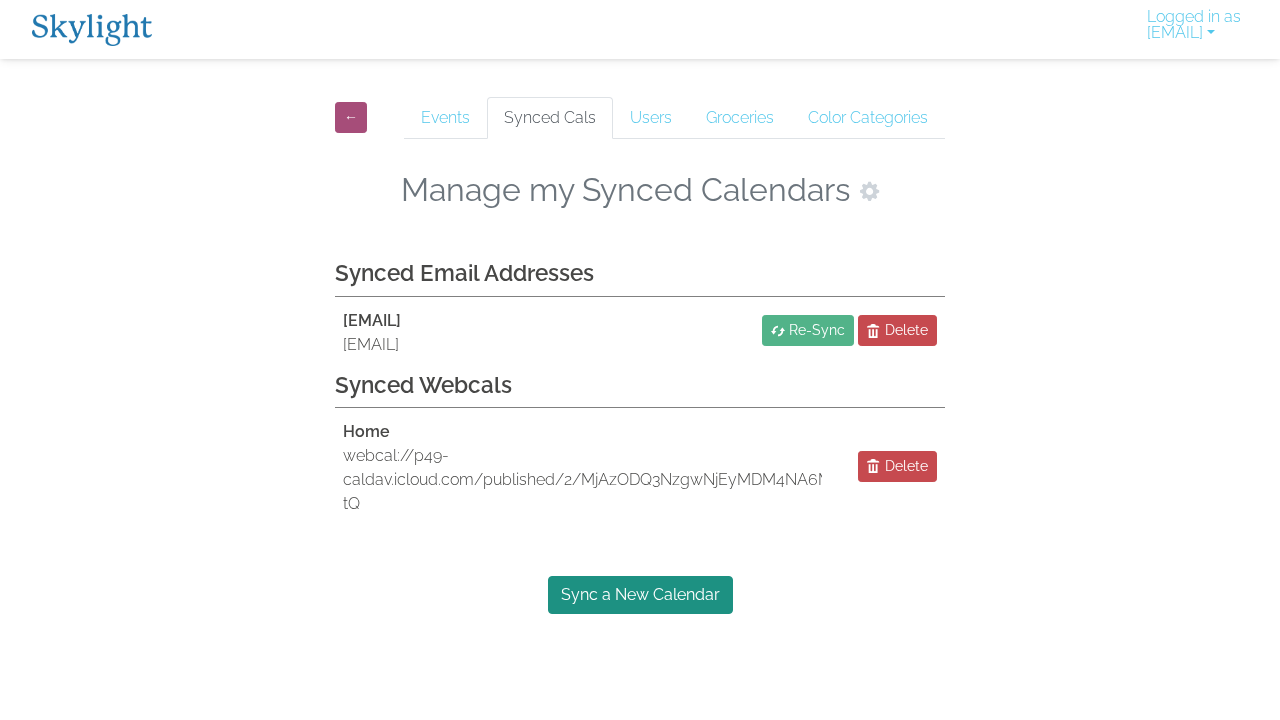 scroll, scrollTop: 0, scrollLeft: 0, axis: both 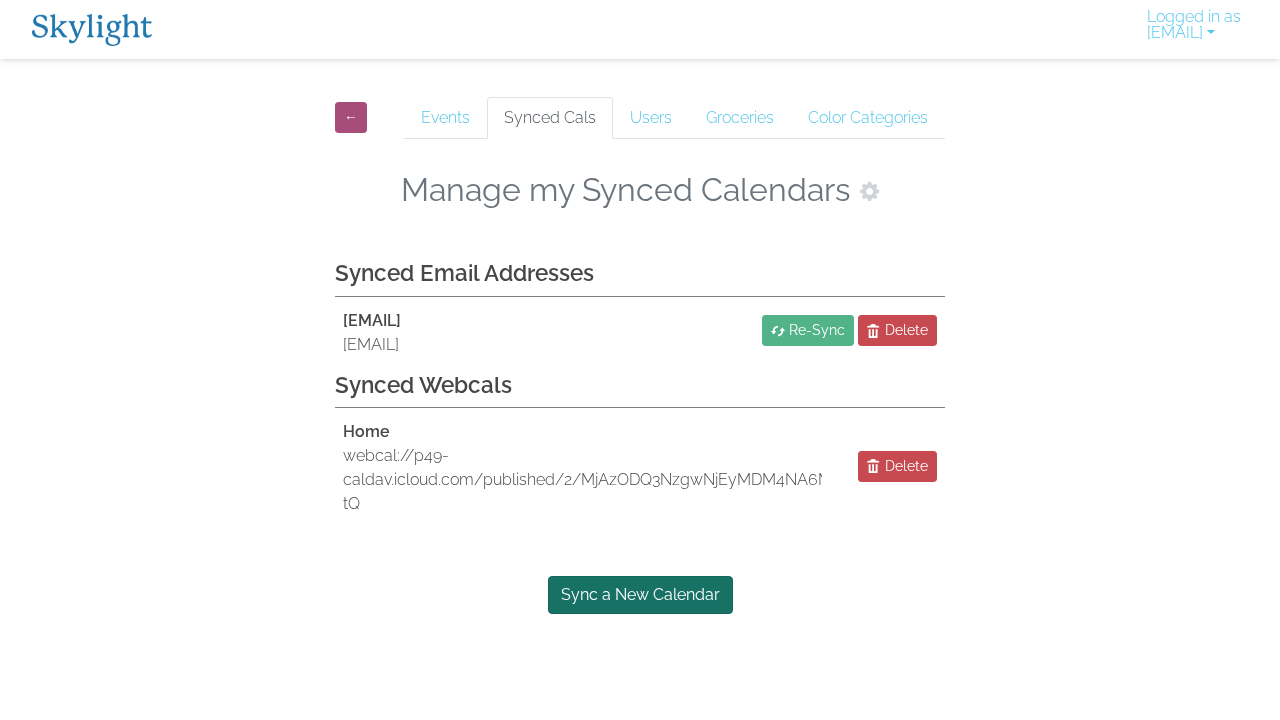 click on "Sync a New Calendar" at bounding box center [640, 595] 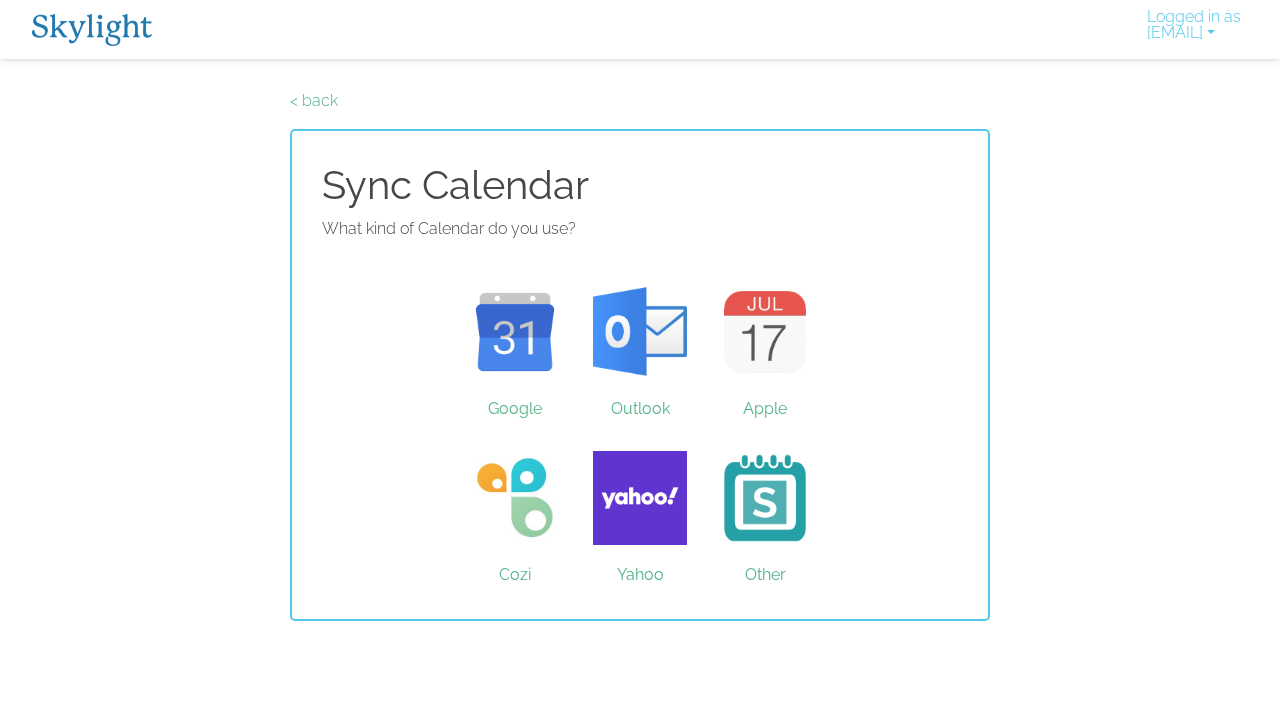 scroll, scrollTop: 0, scrollLeft: 0, axis: both 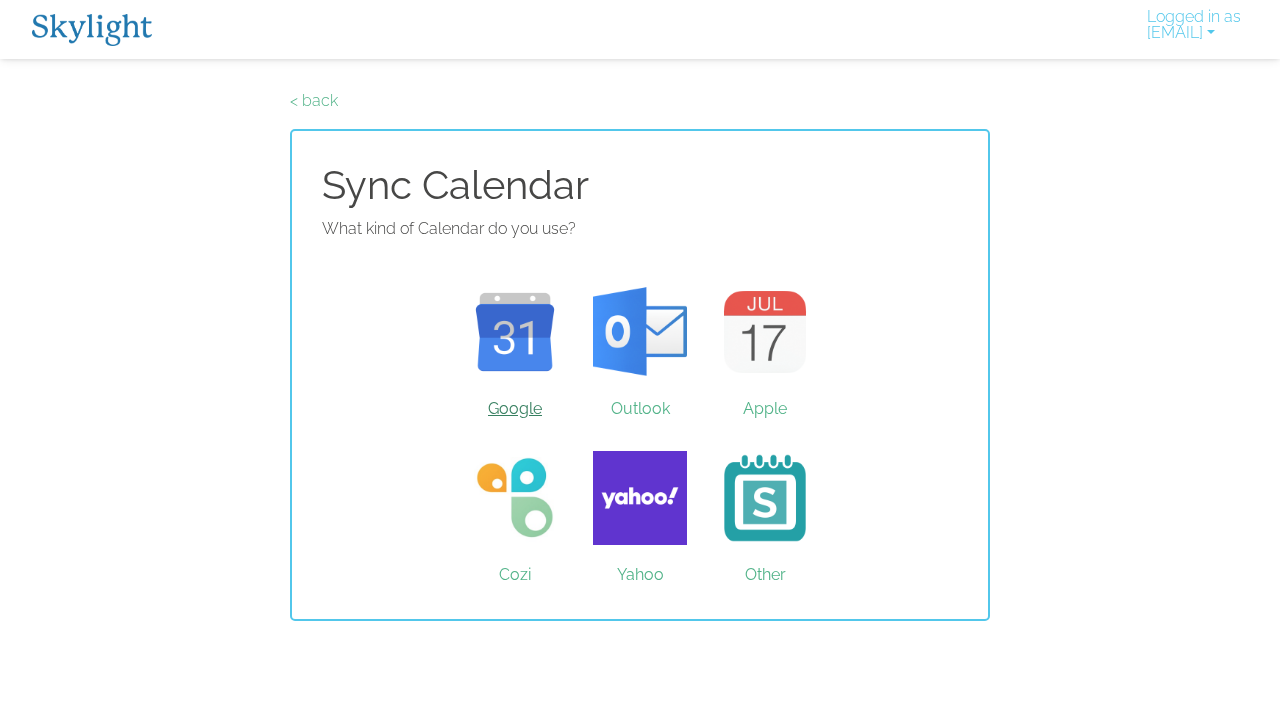 click on "Google" at bounding box center (515, 332) 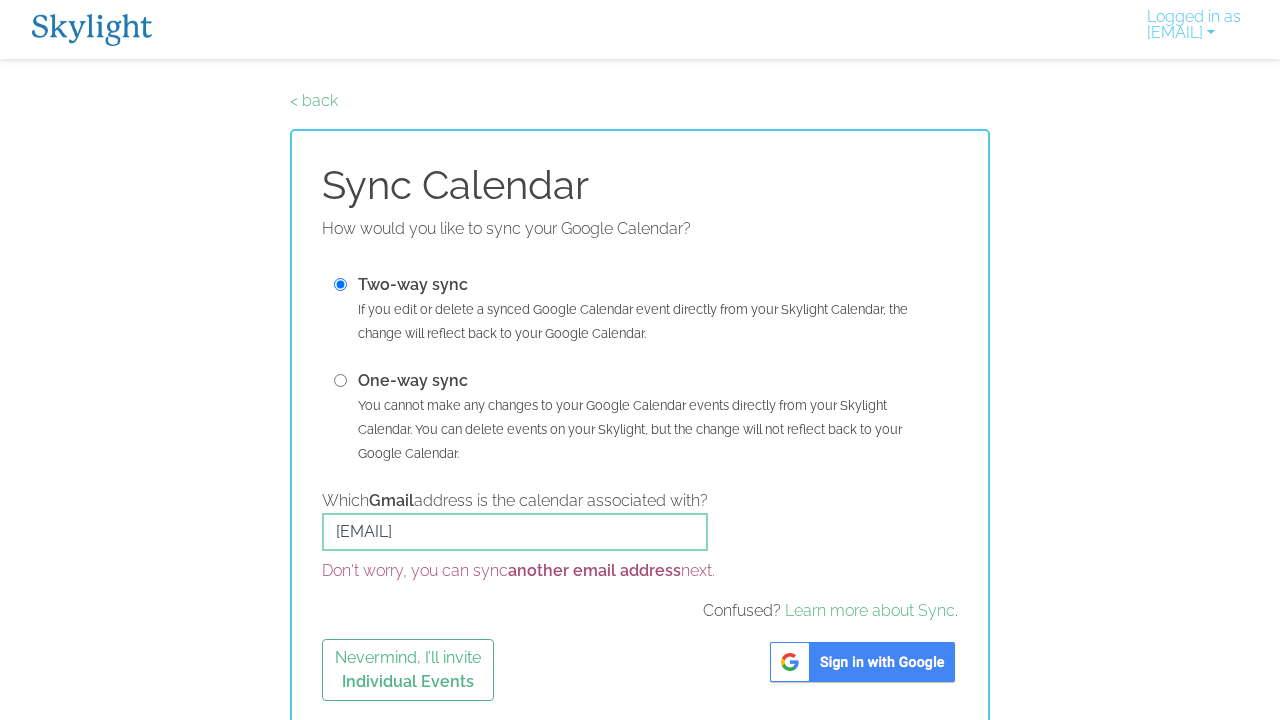 click at bounding box center [862, 662] 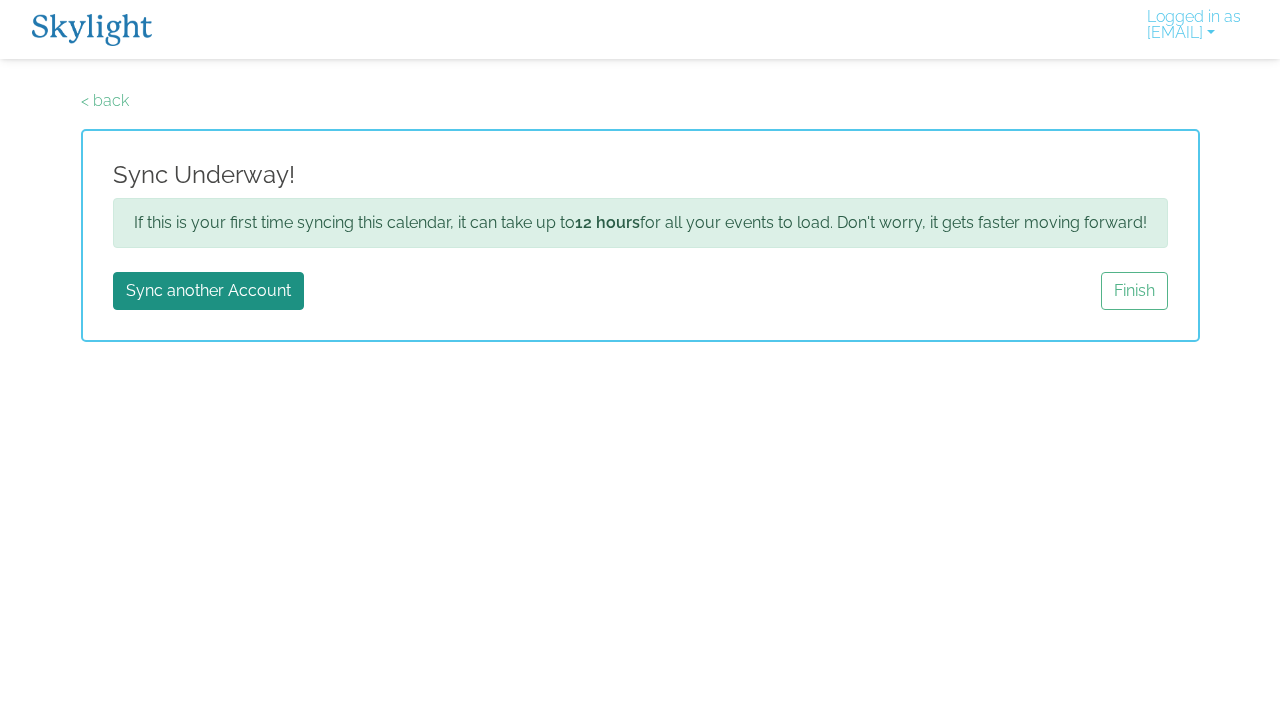 scroll, scrollTop: 0, scrollLeft: 0, axis: both 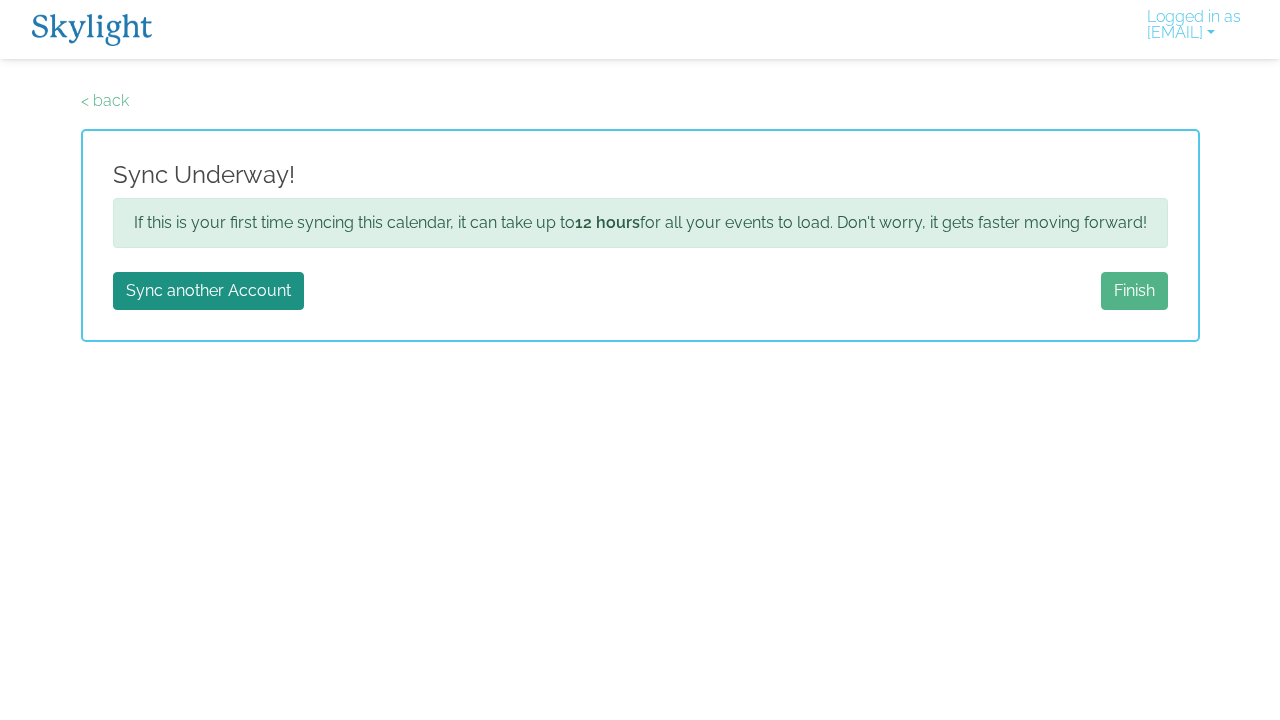click on "Finish" at bounding box center [1134, 291] 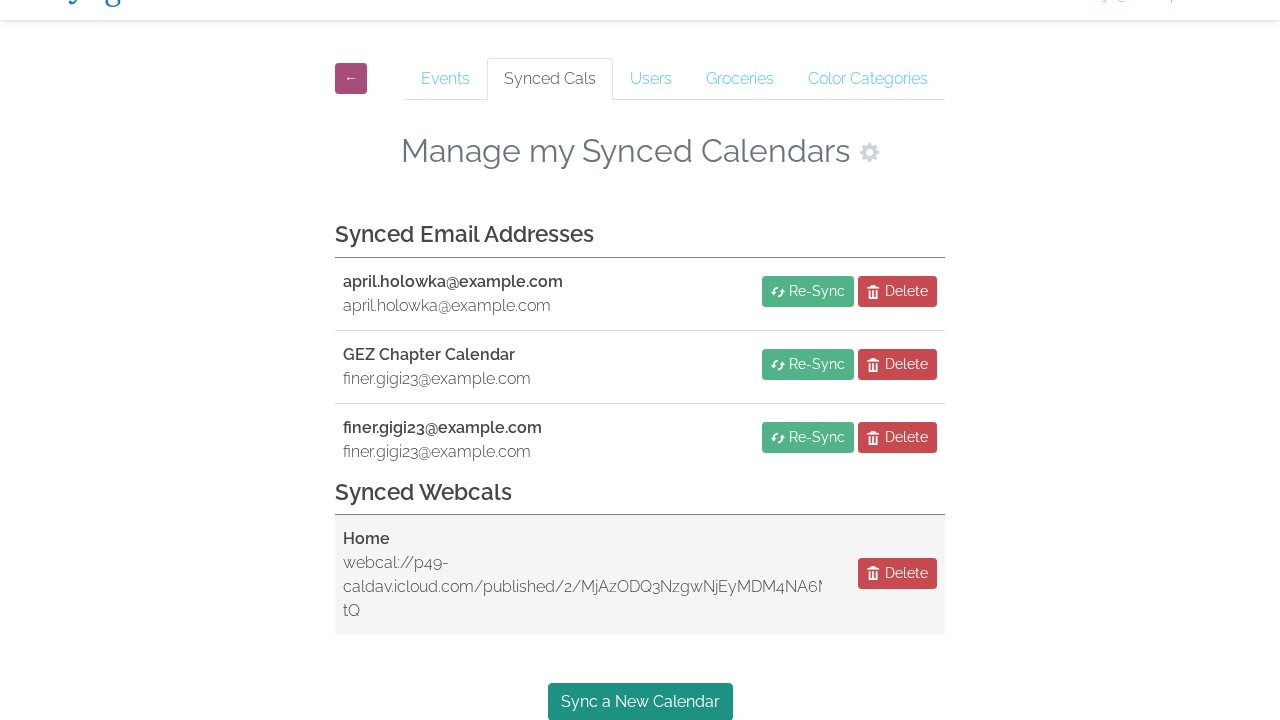scroll, scrollTop: 38, scrollLeft: 0, axis: vertical 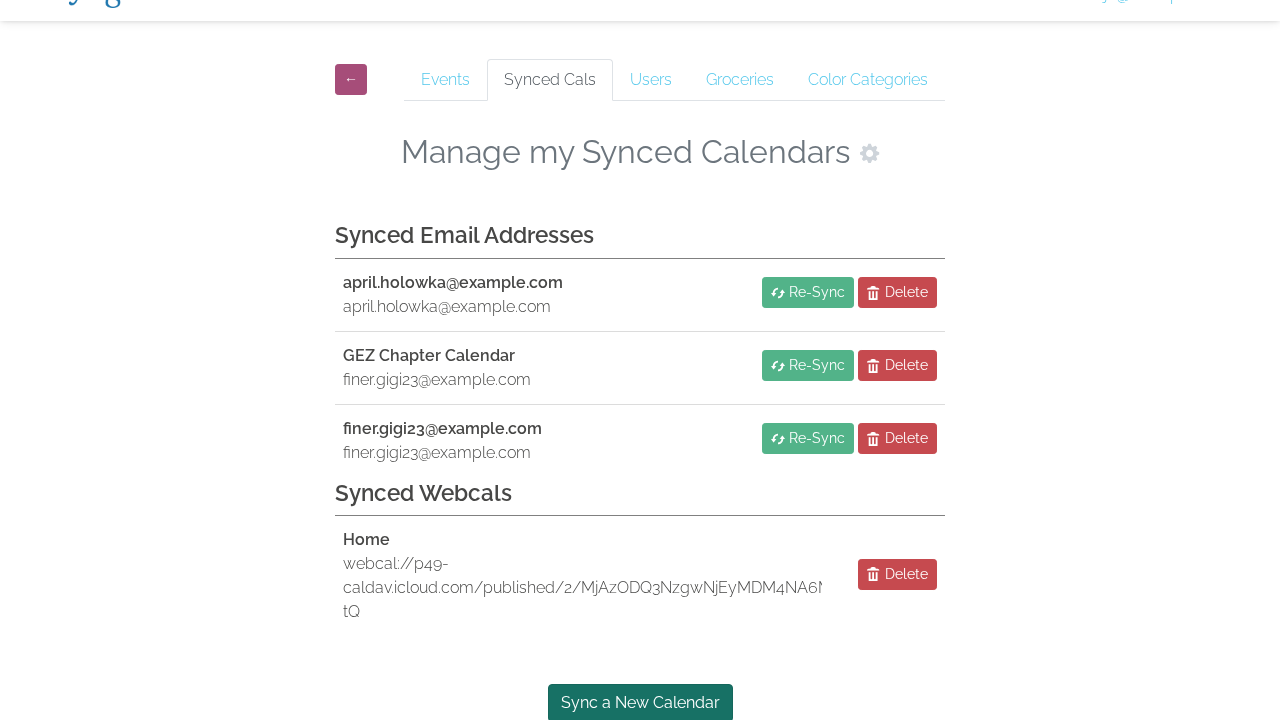 click on "Sync a New Calendar" at bounding box center [640, 703] 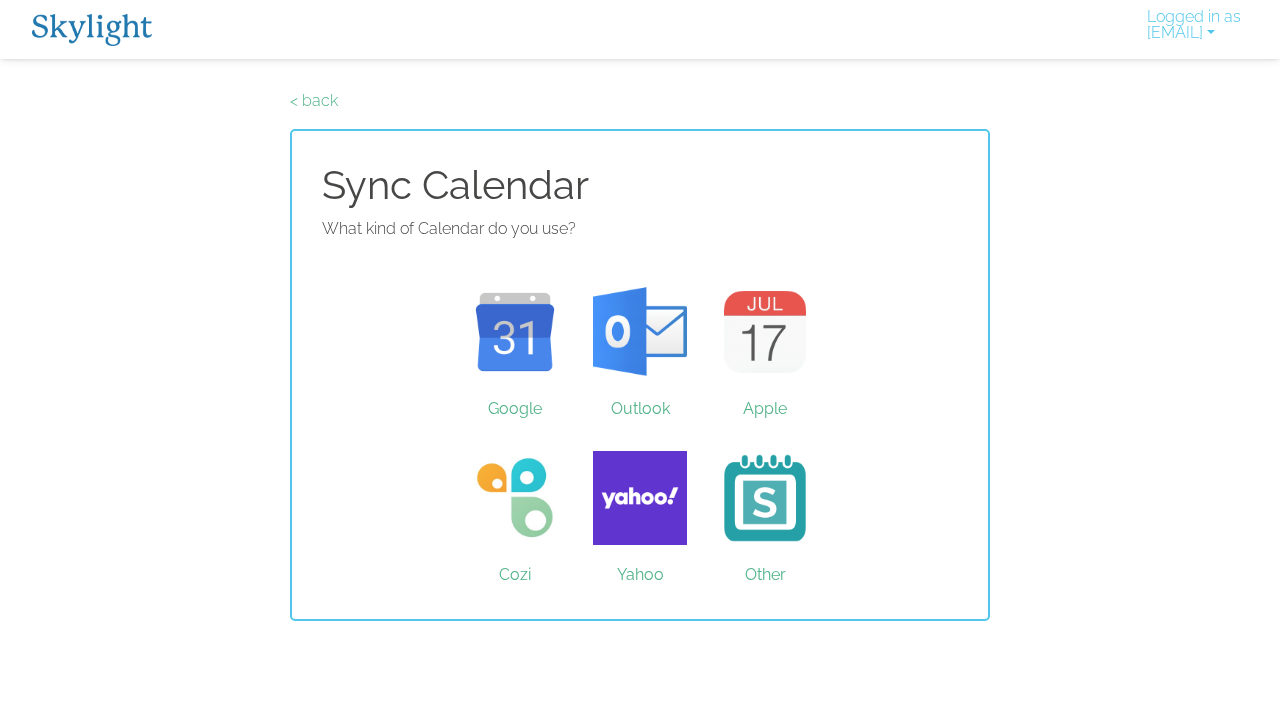 scroll, scrollTop: 0, scrollLeft: 0, axis: both 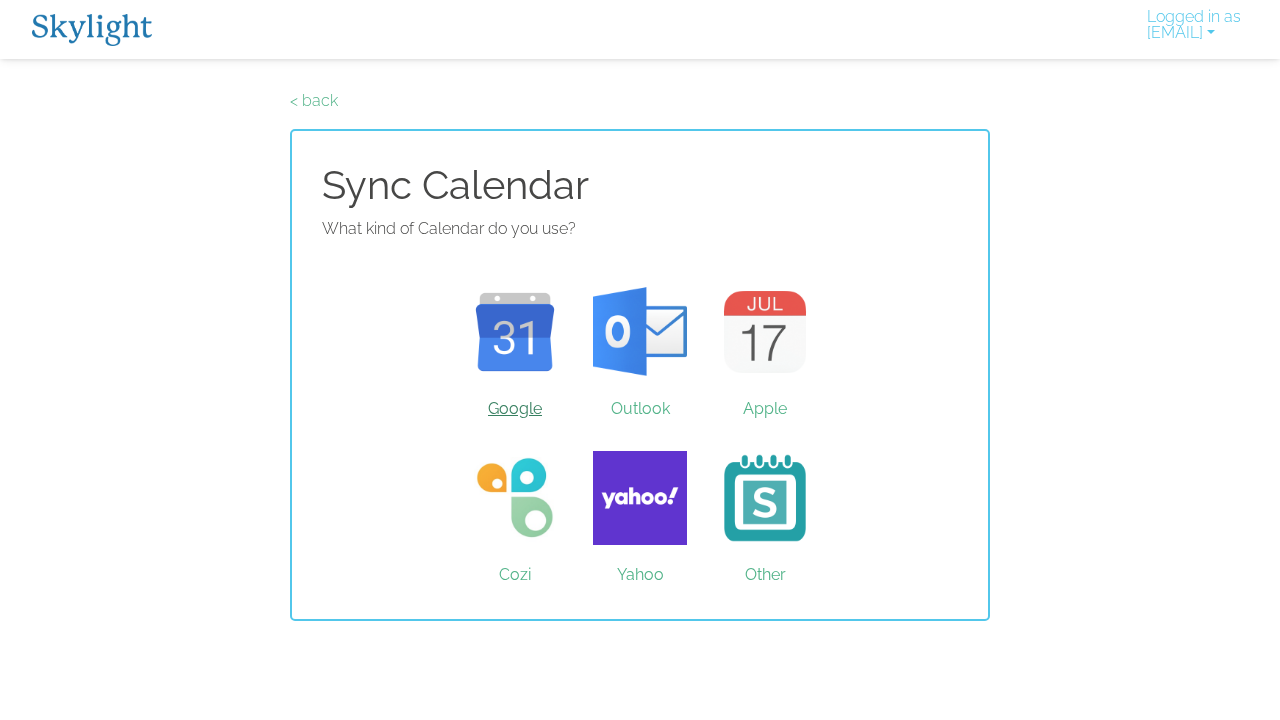 click on "Google" at bounding box center [515, 332] 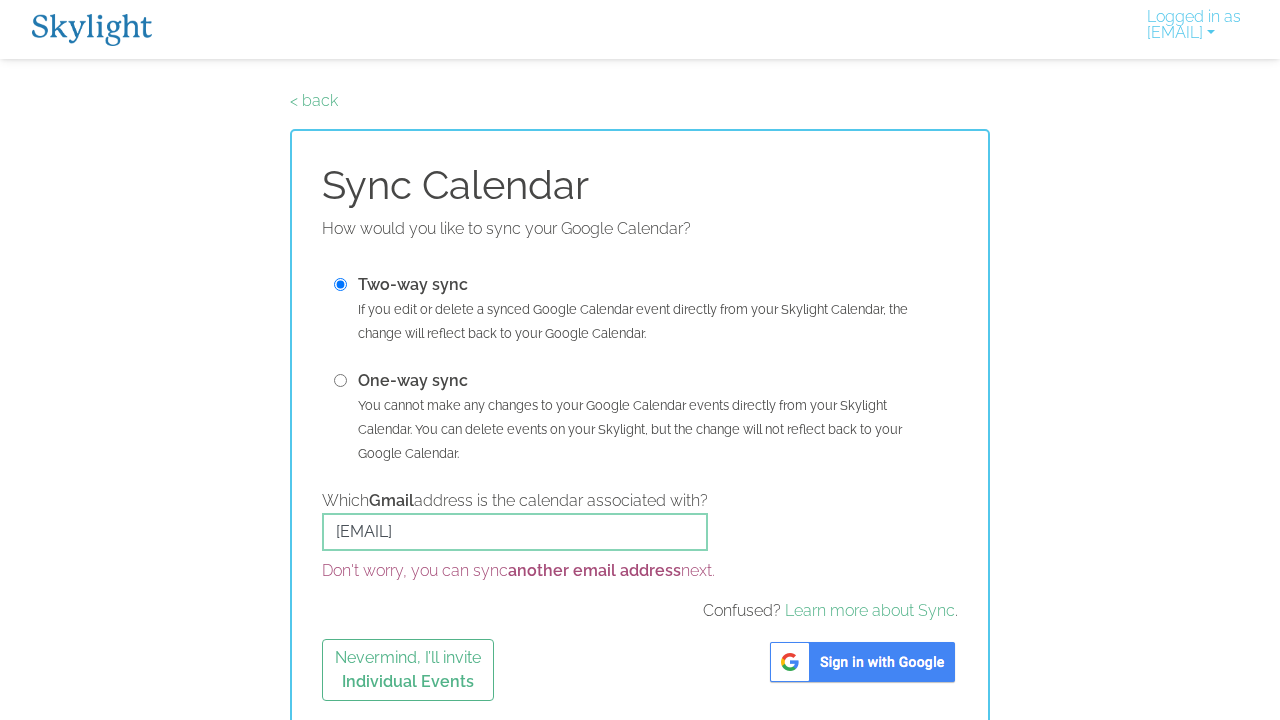 click at bounding box center [862, 662] 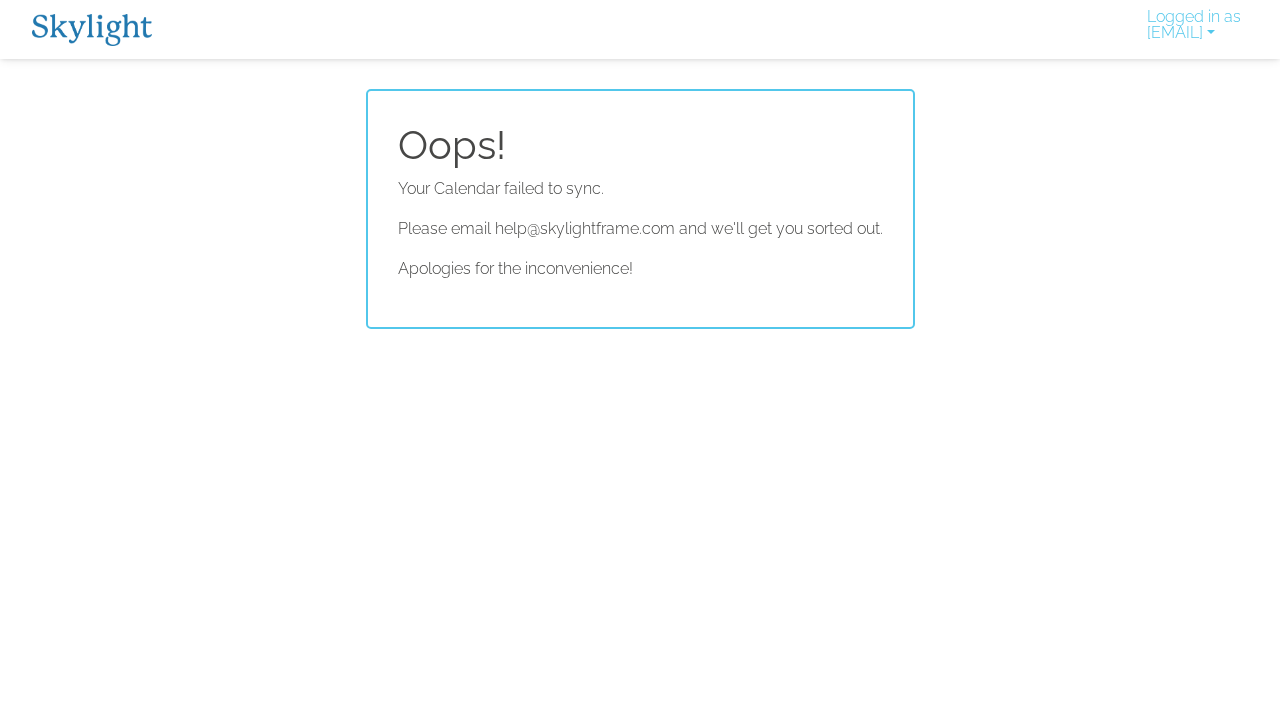 scroll, scrollTop: 0, scrollLeft: 0, axis: both 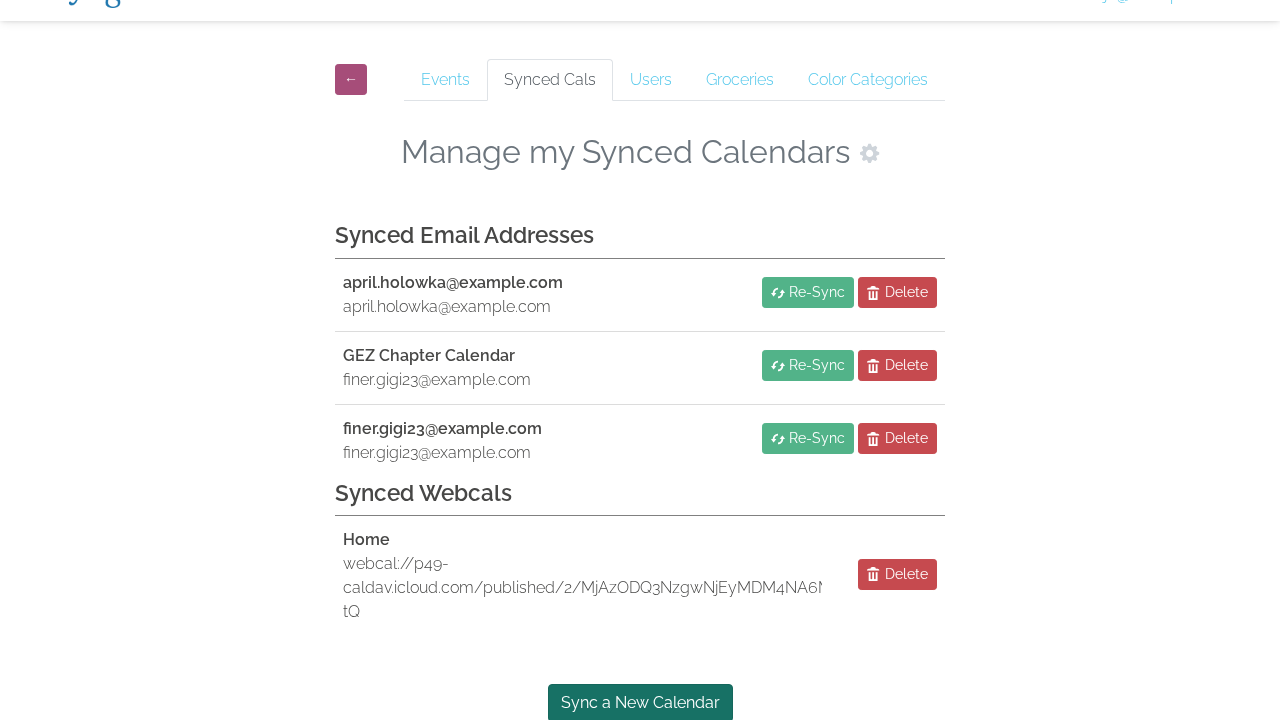 click on "Sync a New Calendar" at bounding box center (640, 703) 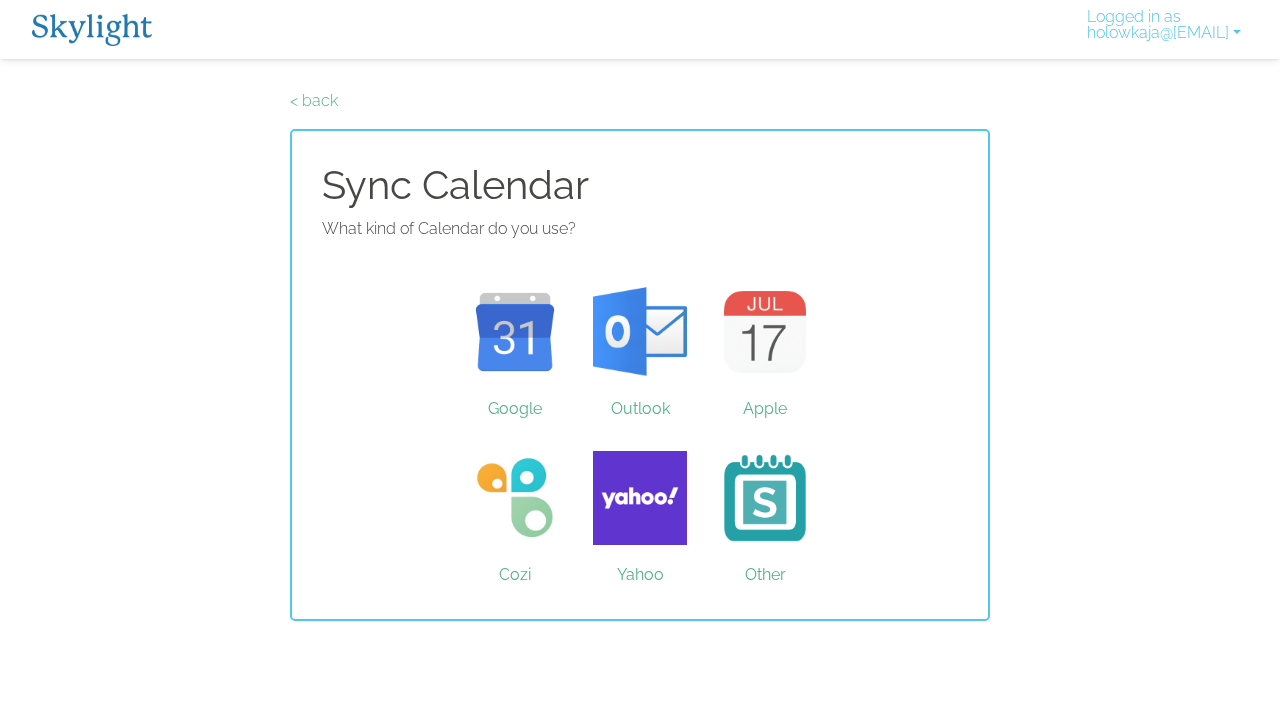 scroll, scrollTop: 0, scrollLeft: 0, axis: both 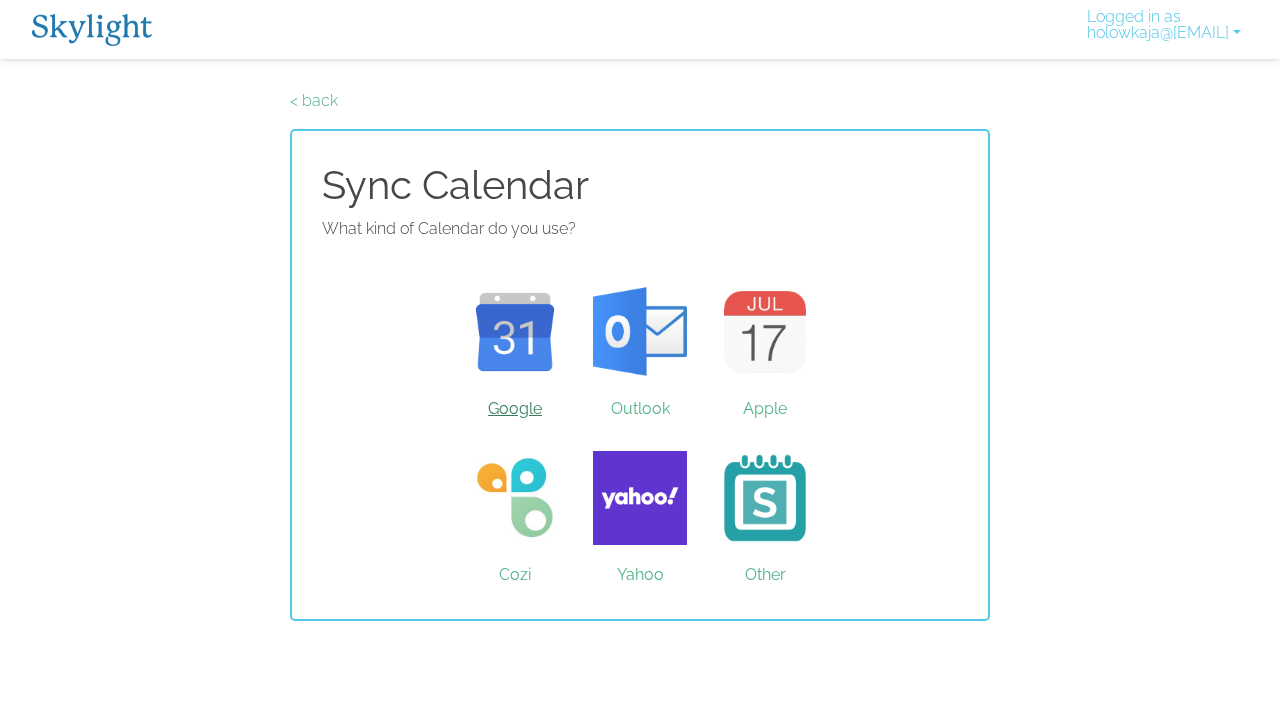 click on "Google" at bounding box center (515, 332) 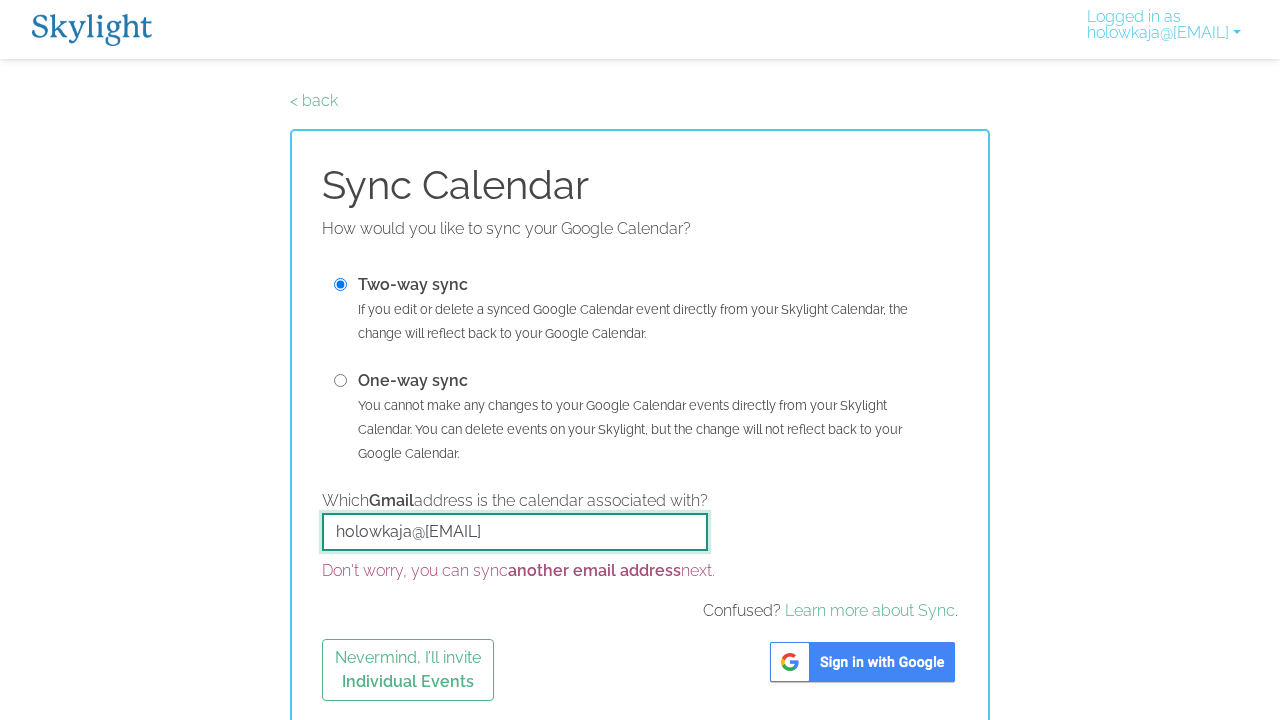 drag, startPoint x: 511, startPoint y: 531, endPoint x: 268, endPoint y: 535, distance: 243.03291 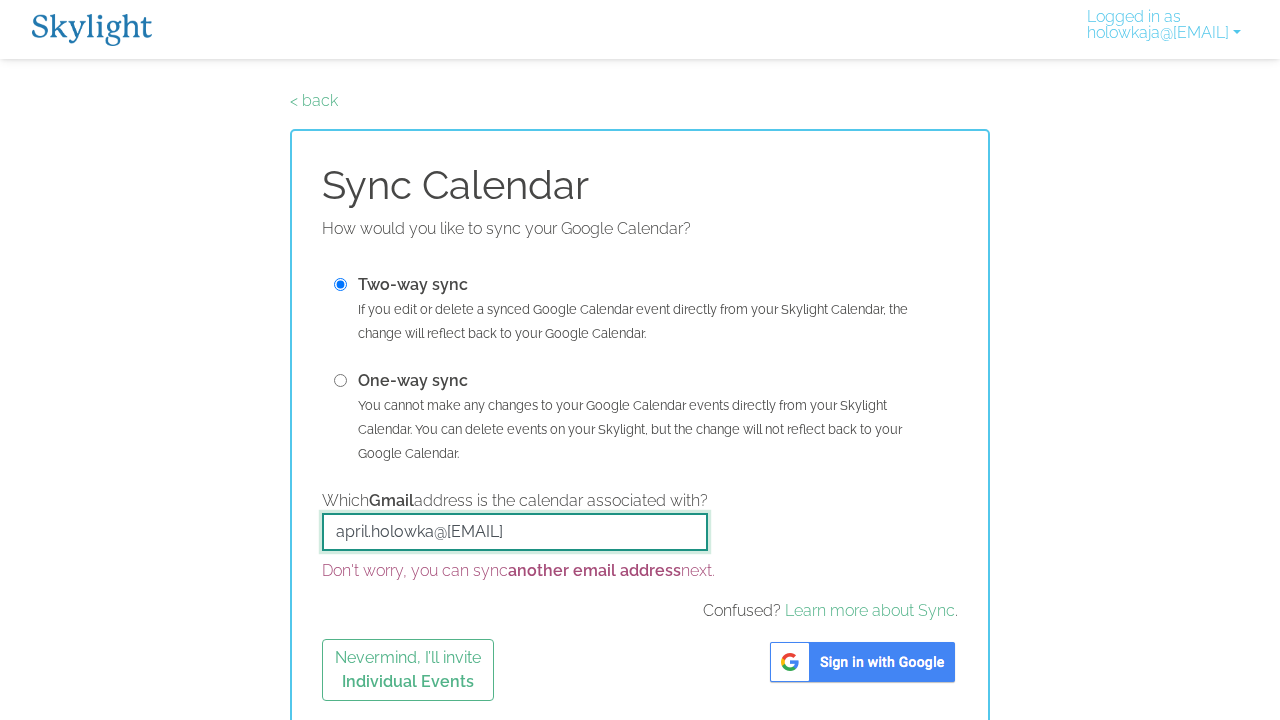type on "april.holowka@gmail.com" 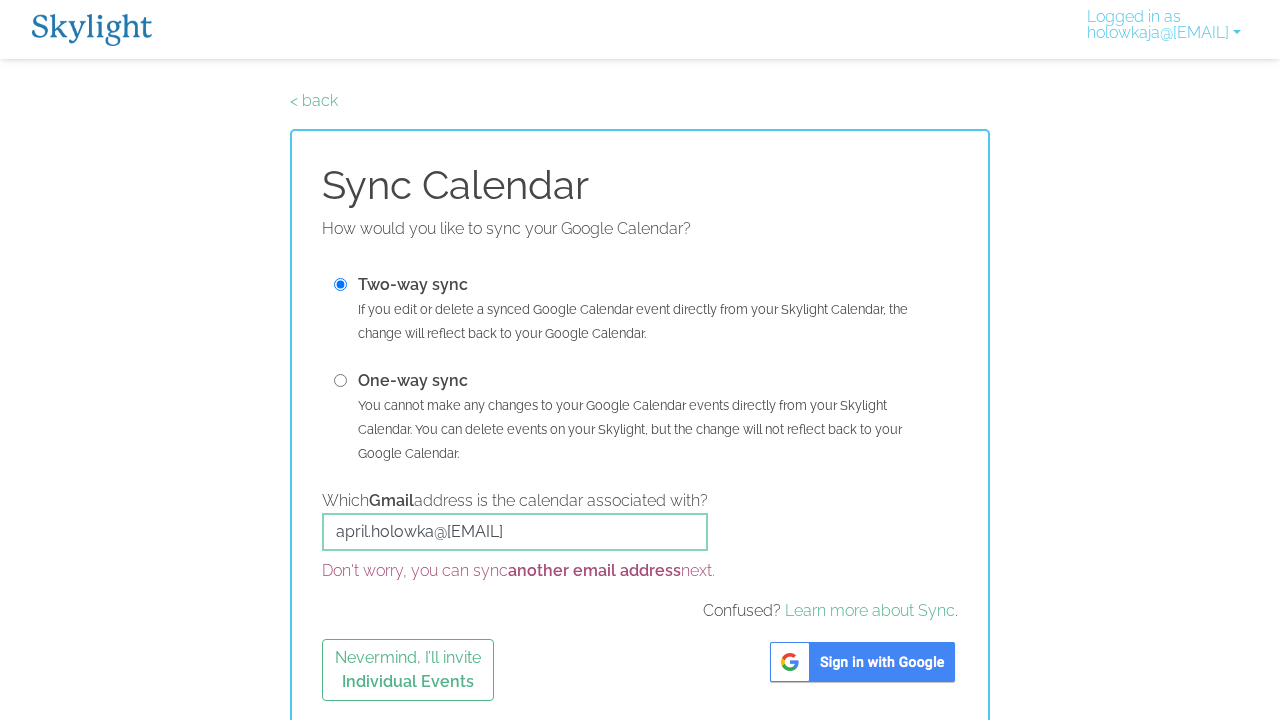 click at bounding box center (862, 662) 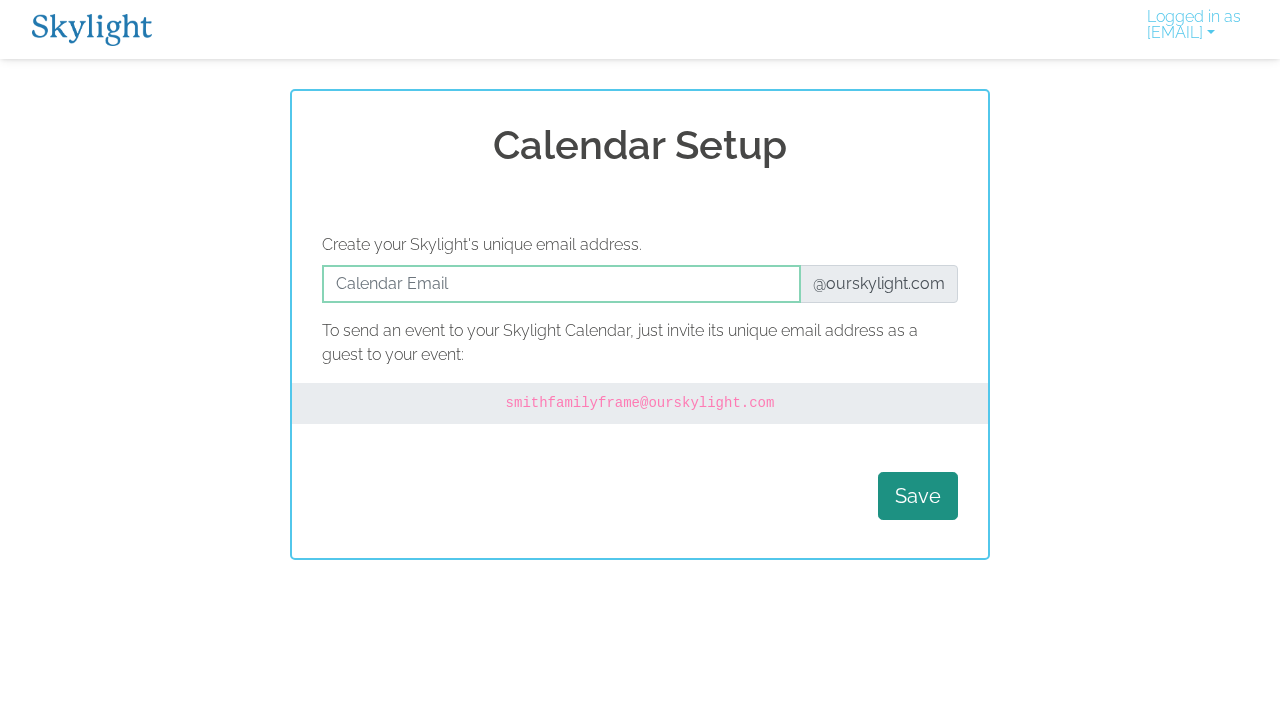 scroll, scrollTop: 0, scrollLeft: 0, axis: both 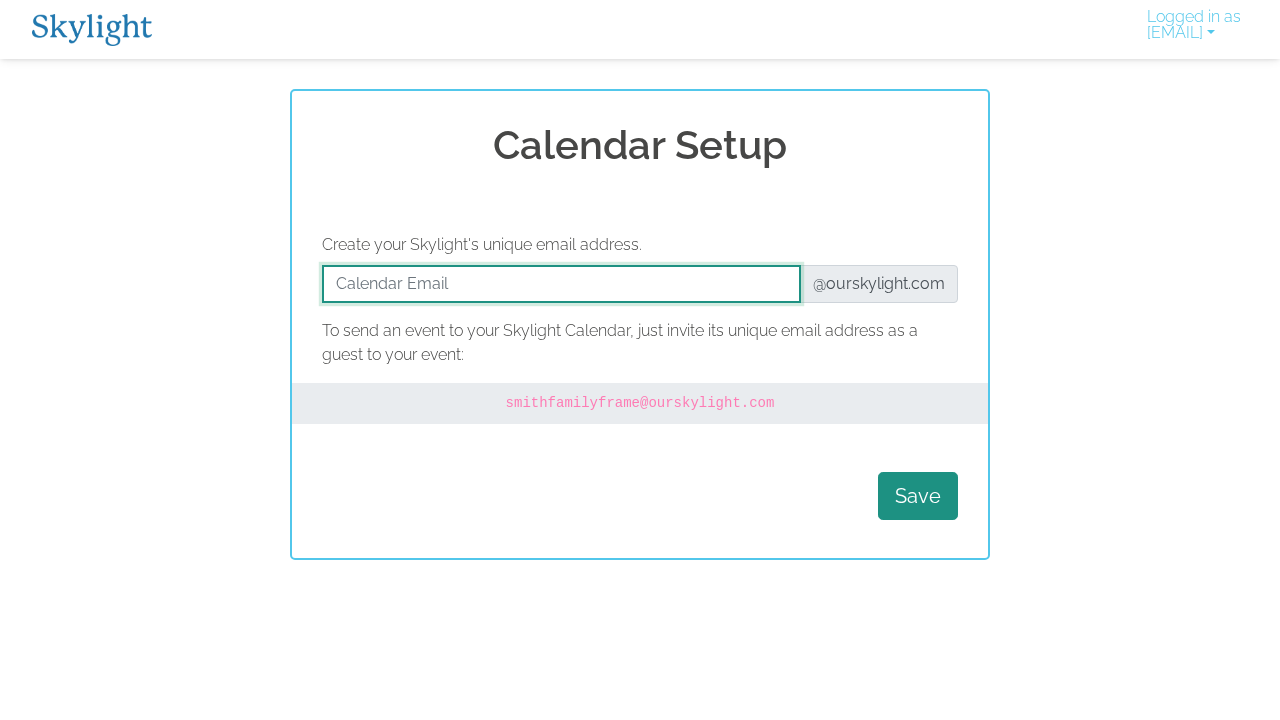 click at bounding box center (561, 284) 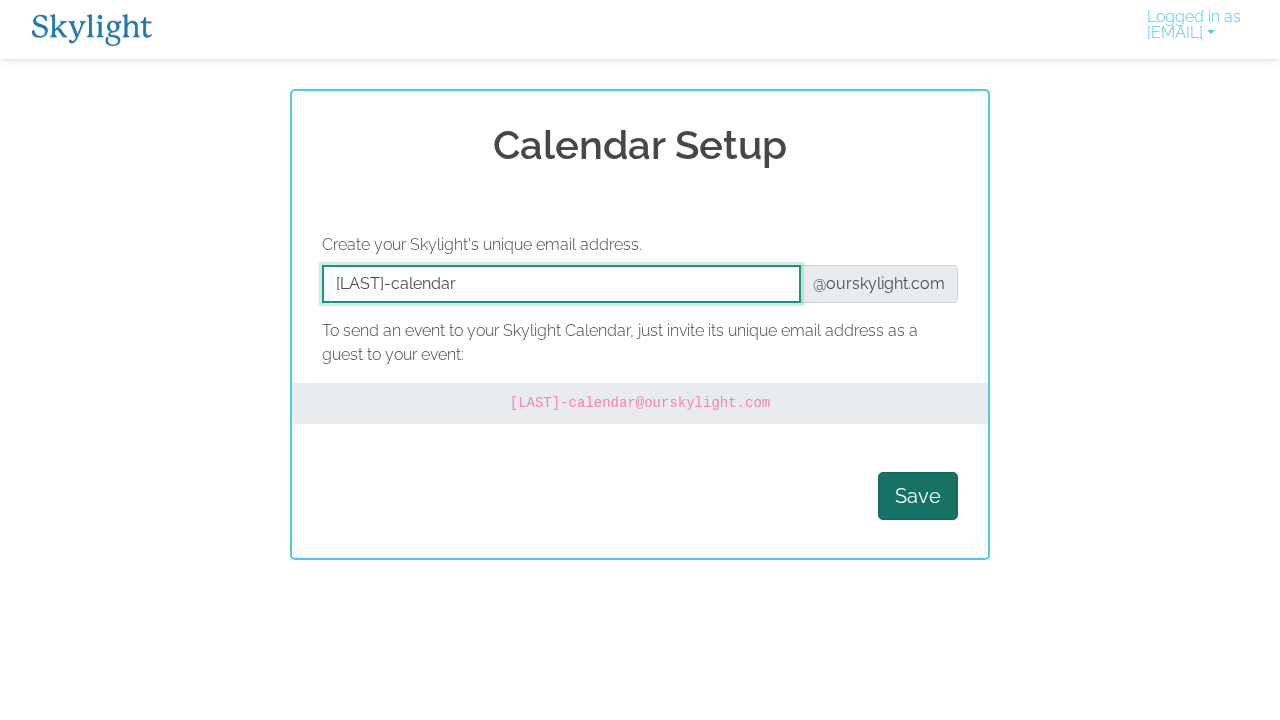 type on "[LAST]-calendar" 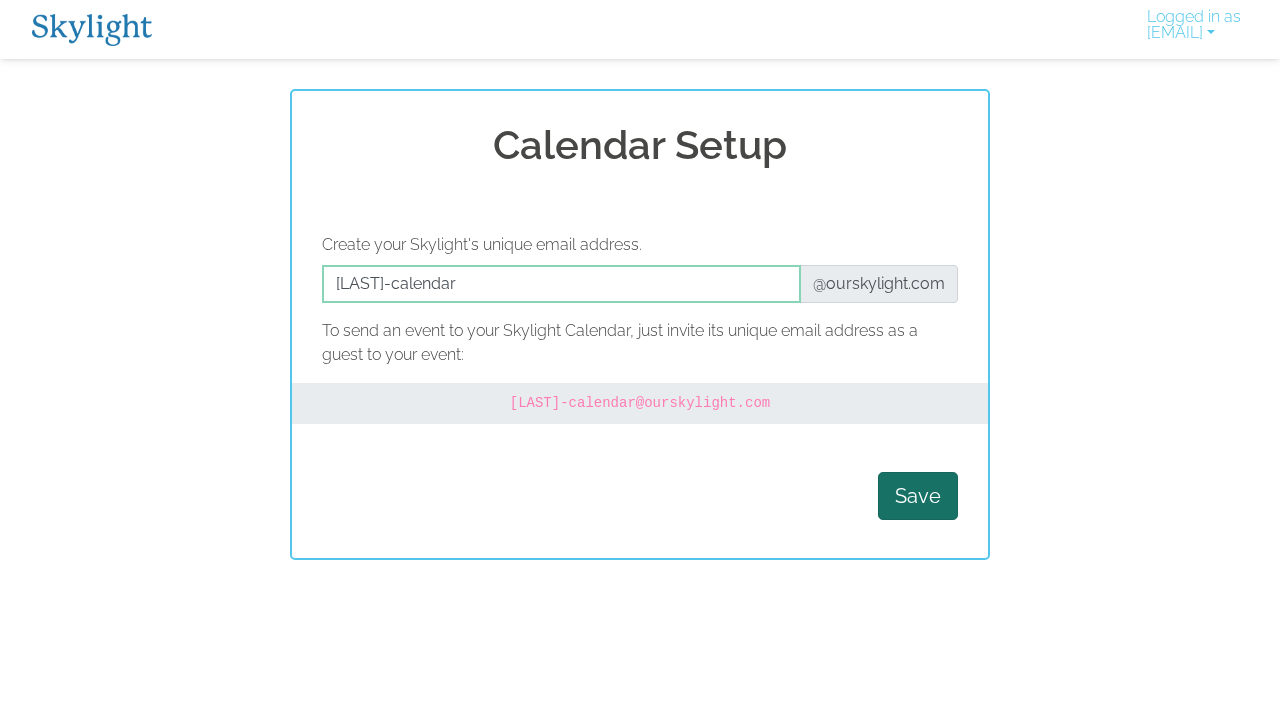 click on "Save" at bounding box center [918, 496] 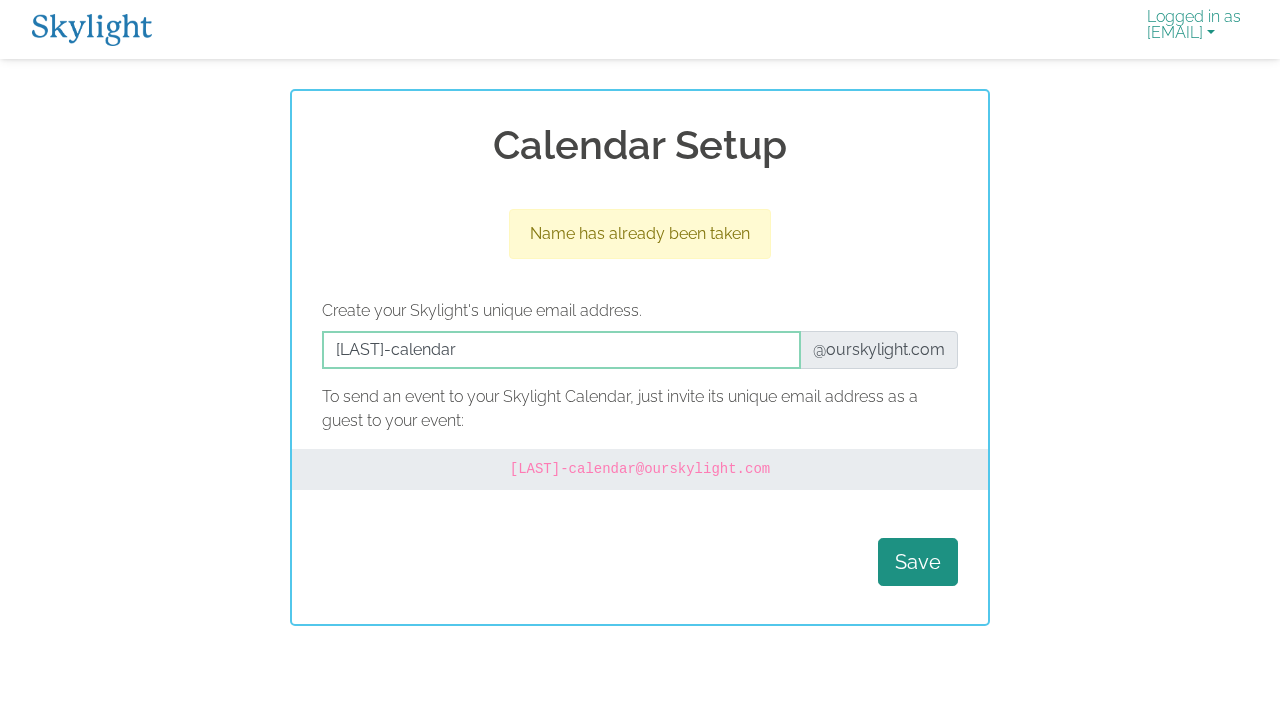 click on "Logged in as [EMAIL]" at bounding box center (1194, 29) 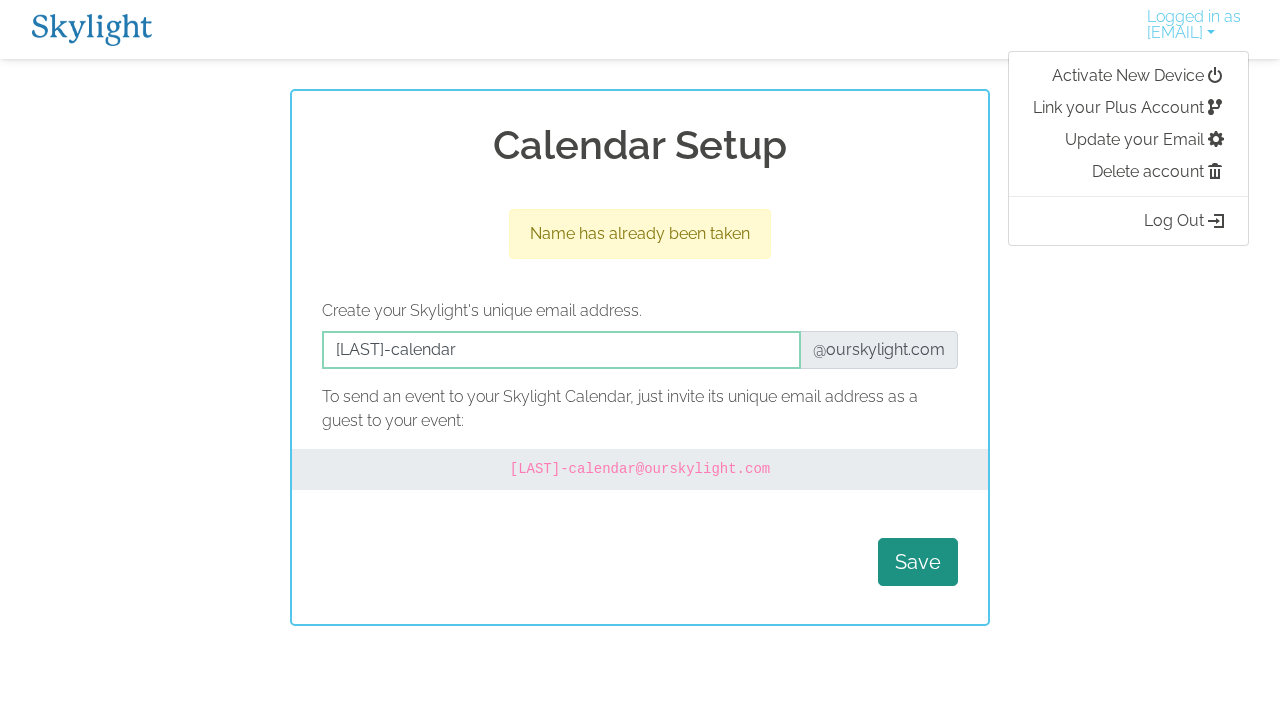click on "Logged in as [EMAIL] Activate New Device     Link your Plus Account     Update your Email     Delete account     Log Out" at bounding box center (640, 29) 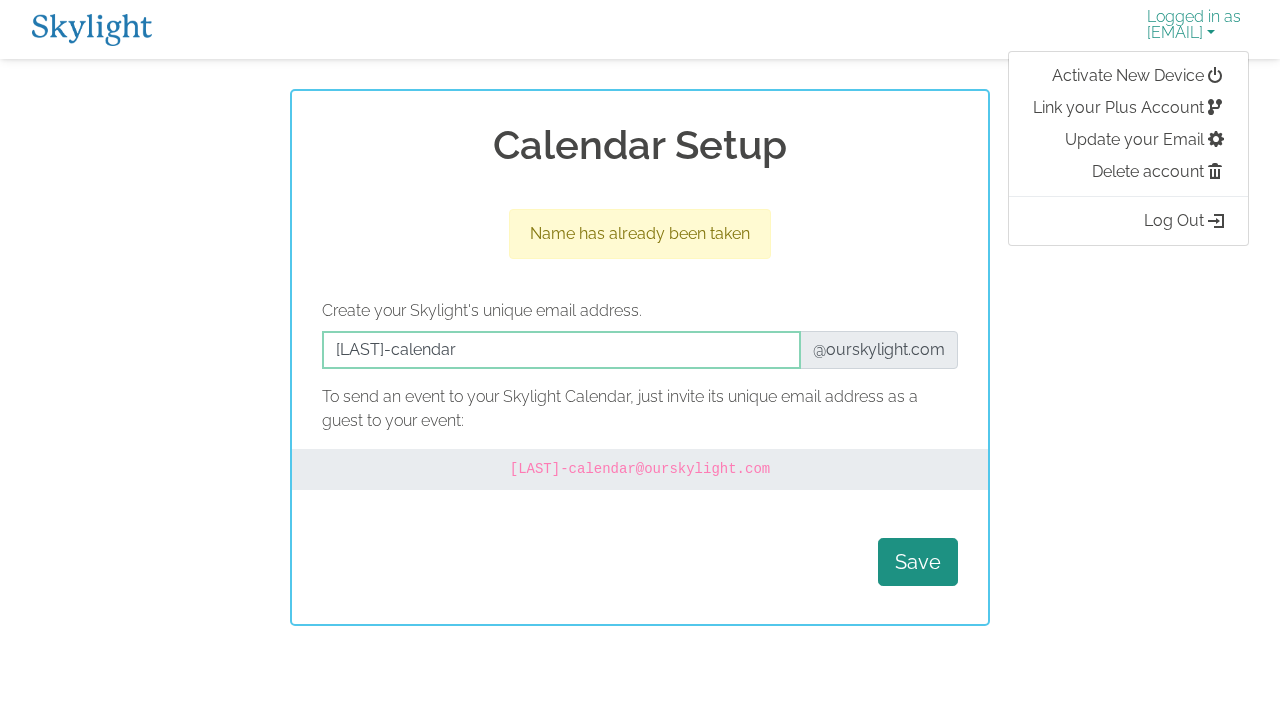 click on "Logged in as [EMAIL]" at bounding box center [1194, 29] 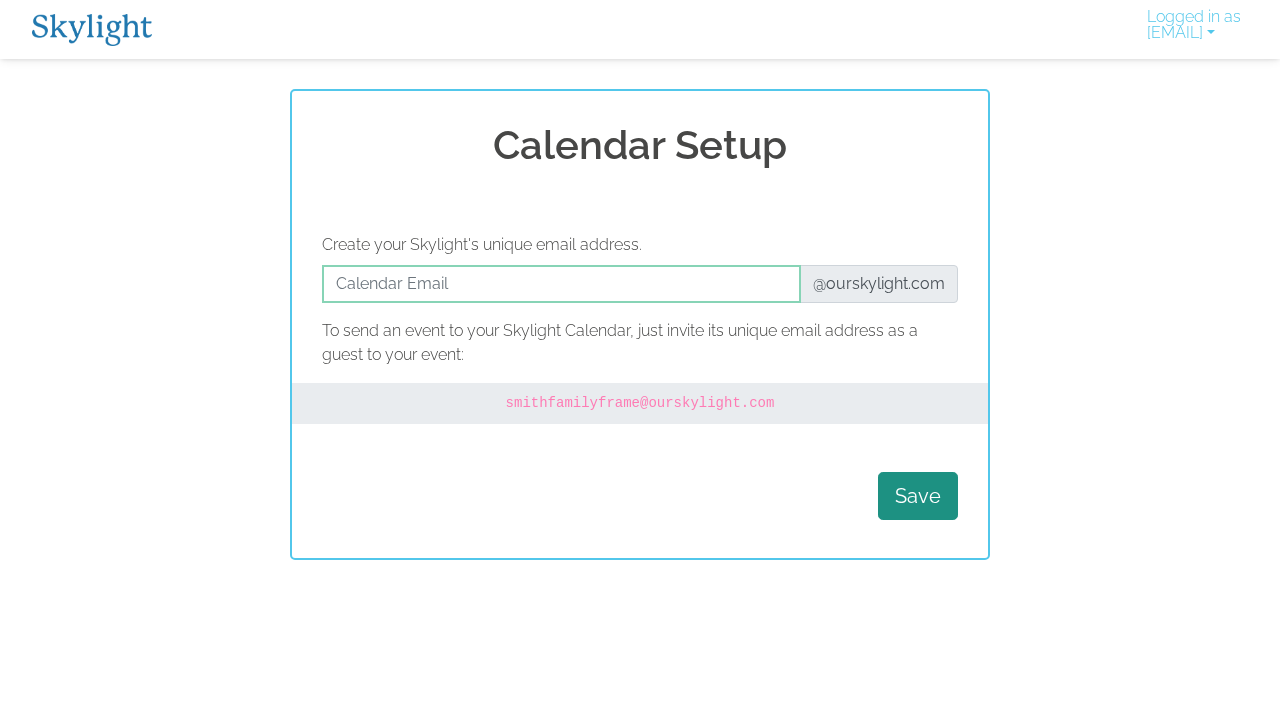 scroll, scrollTop: 0, scrollLeft: 0, axis: both 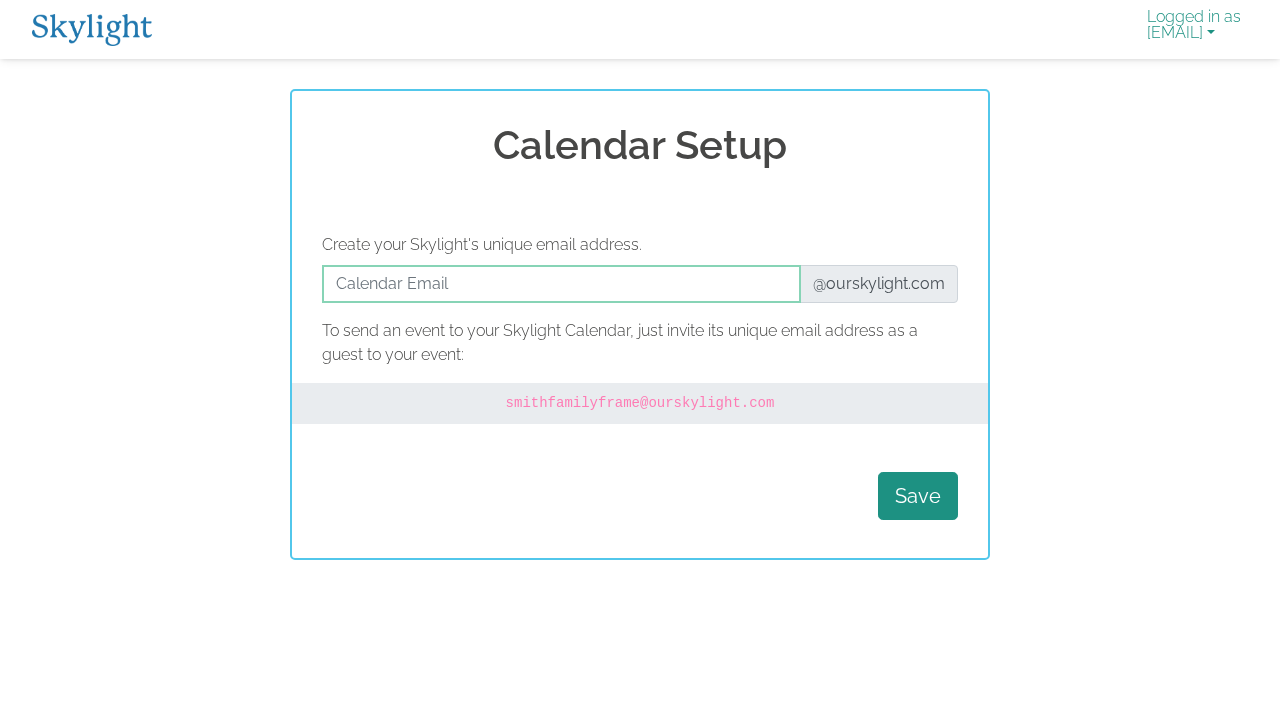 click on "Logged in as [EMAIL]" at bounding box center [1194, 29] 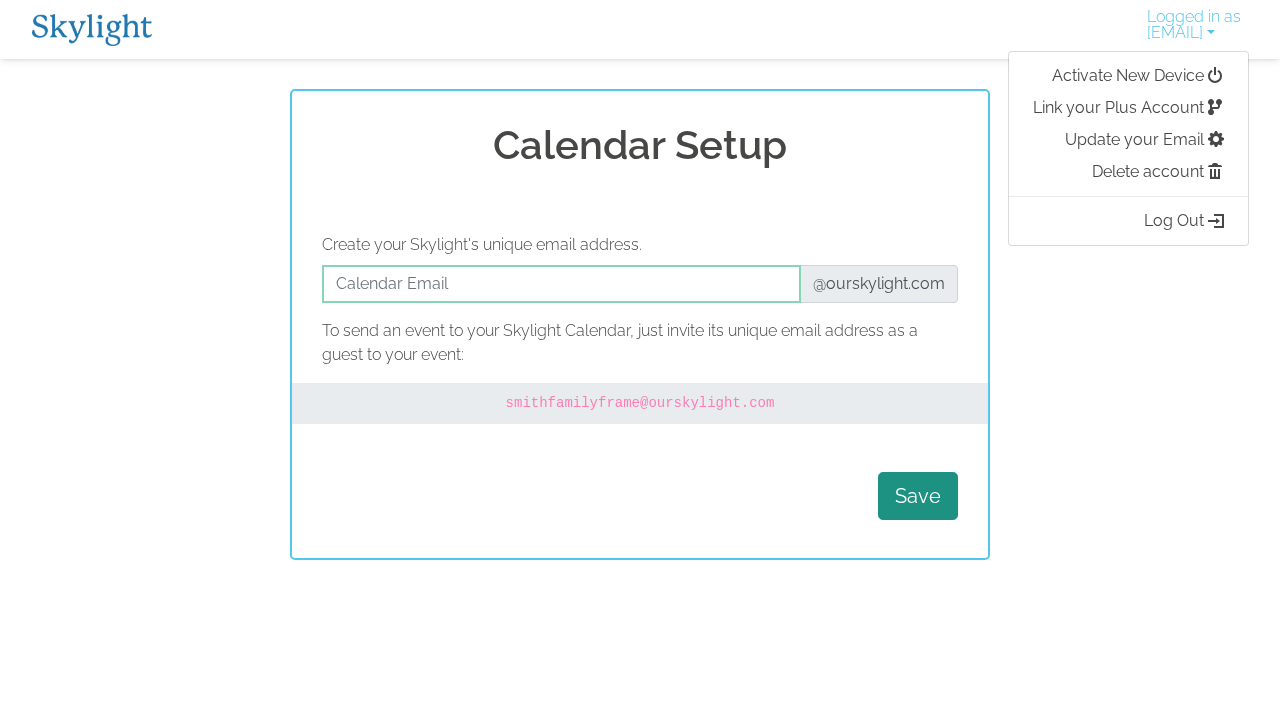 click on "Skylight App Free on the  App  store Install Logged in as [EMAIL] Activate New Device     Link your Plus Account     Update your Email     Delete account     Log Out     Calendar Setup Create your Skylight's unique email address.   @[DOMAIN] To send an event to your Skylight Calendar, just invite its unique email address as a guest to your event: [EMAIL] Save" at bounding box center [640, 280] 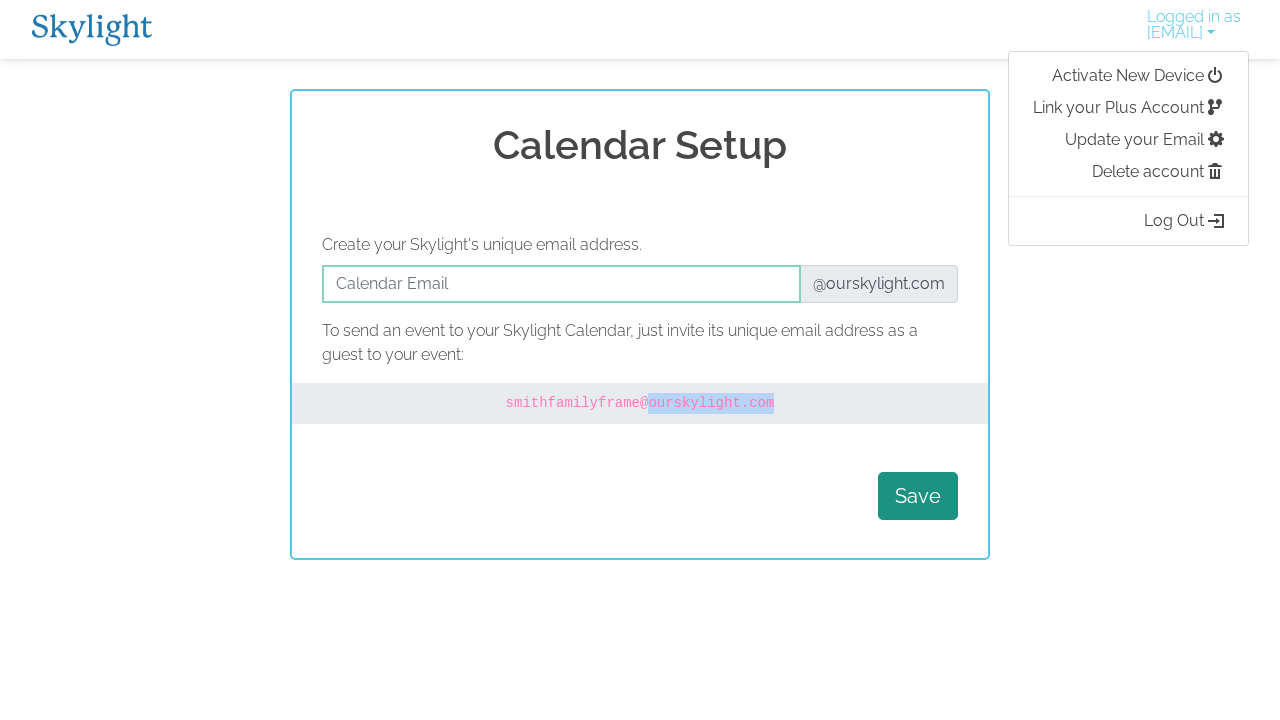 click on "Save" at bounding box center (640, 496) 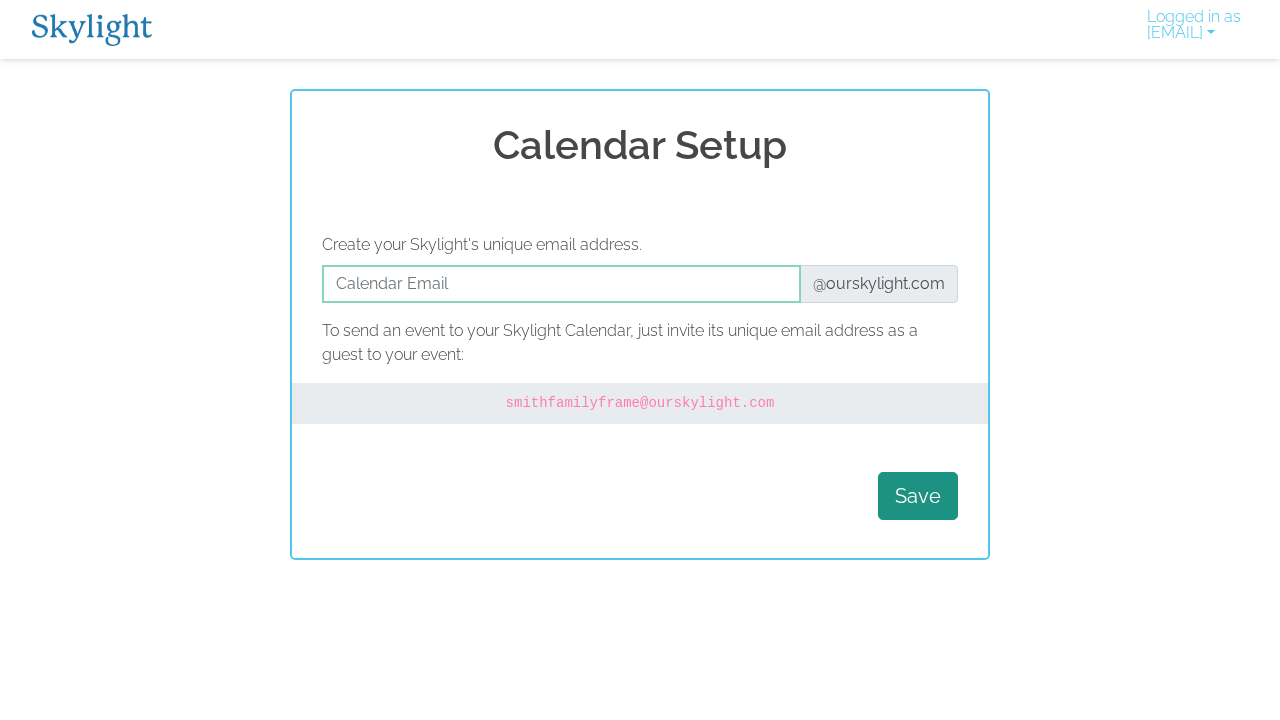 scroll, scrollTop: 0, scrollLeft: 0, axis: both 